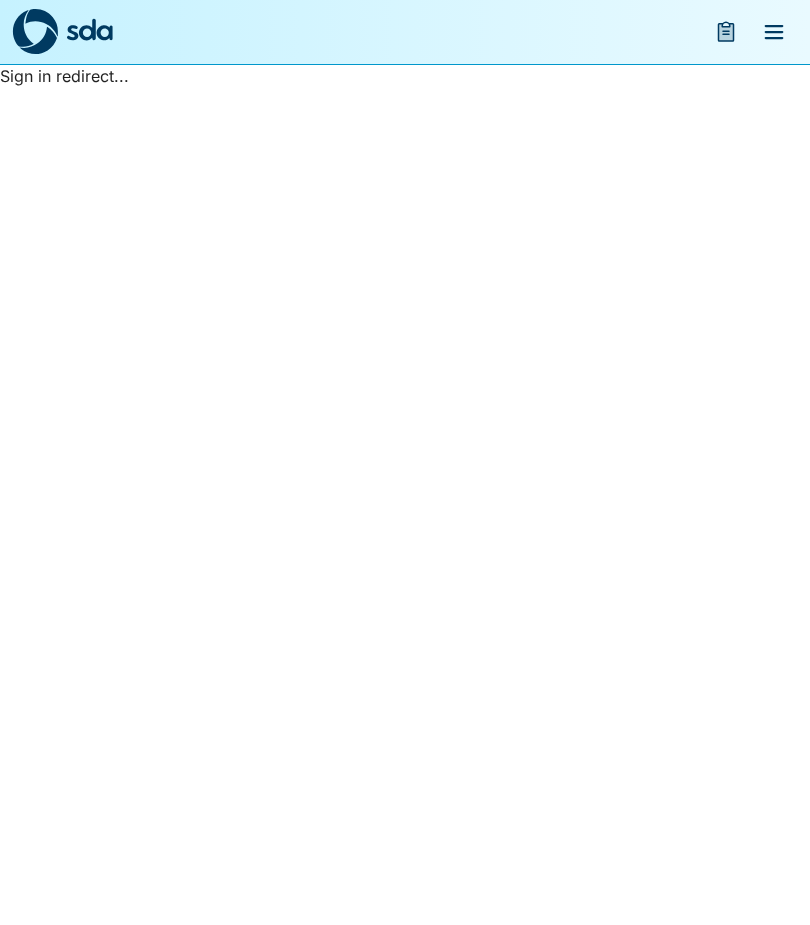 scroll, scrollTop: 0, scrollLeft: 0, axis: both 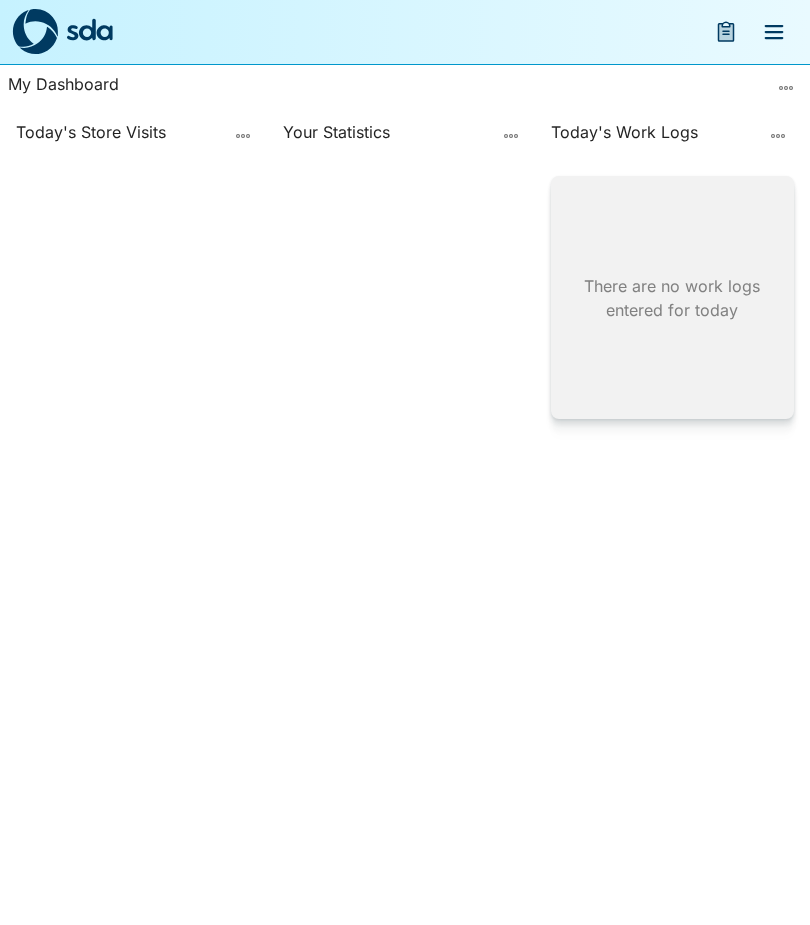 click 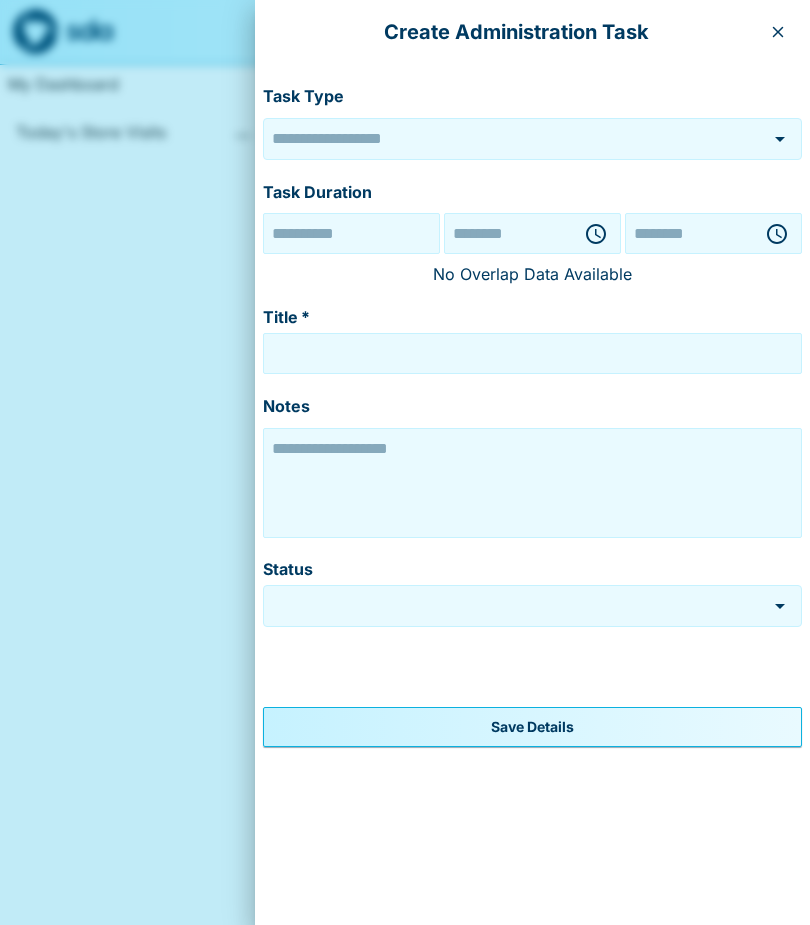 type on "******" 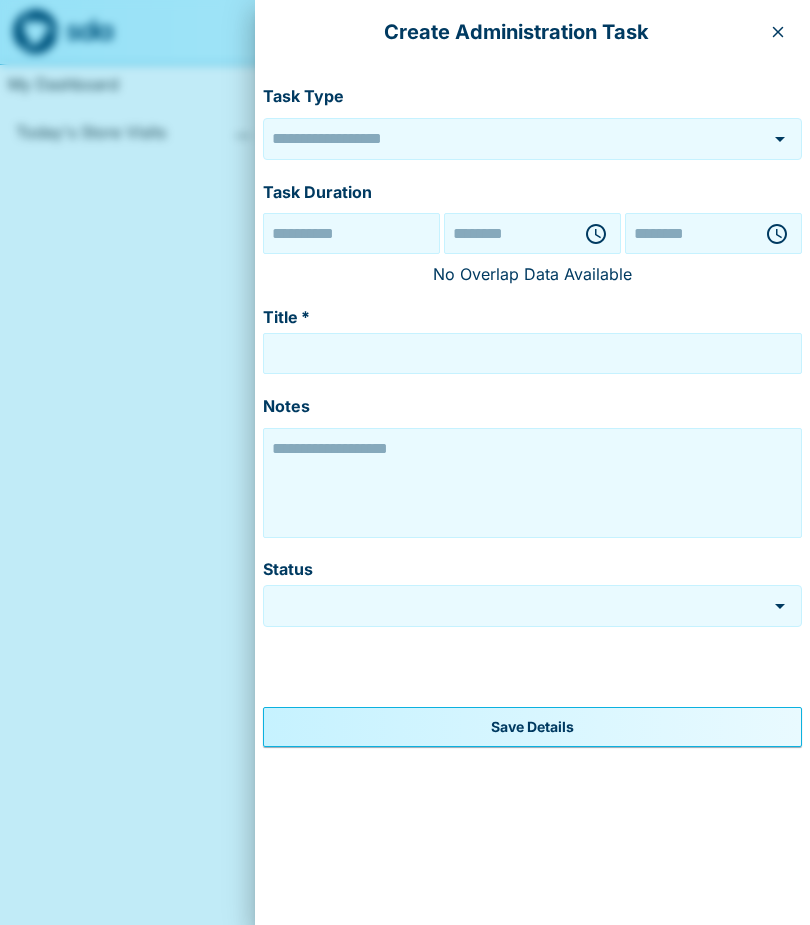 type on "******" 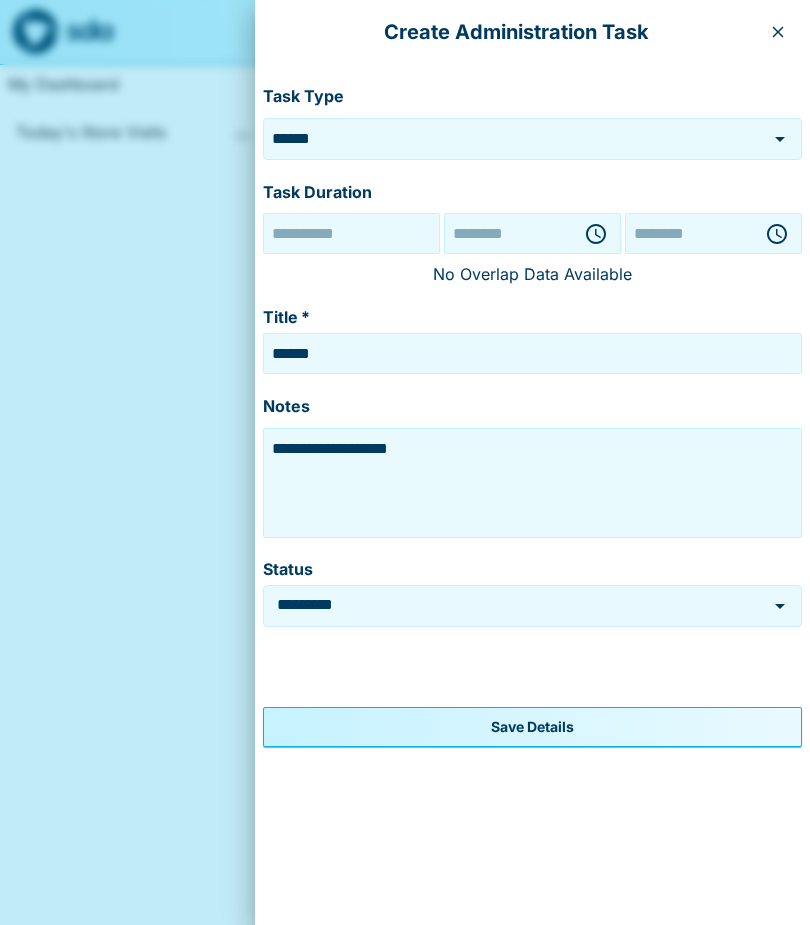 type on "**********" 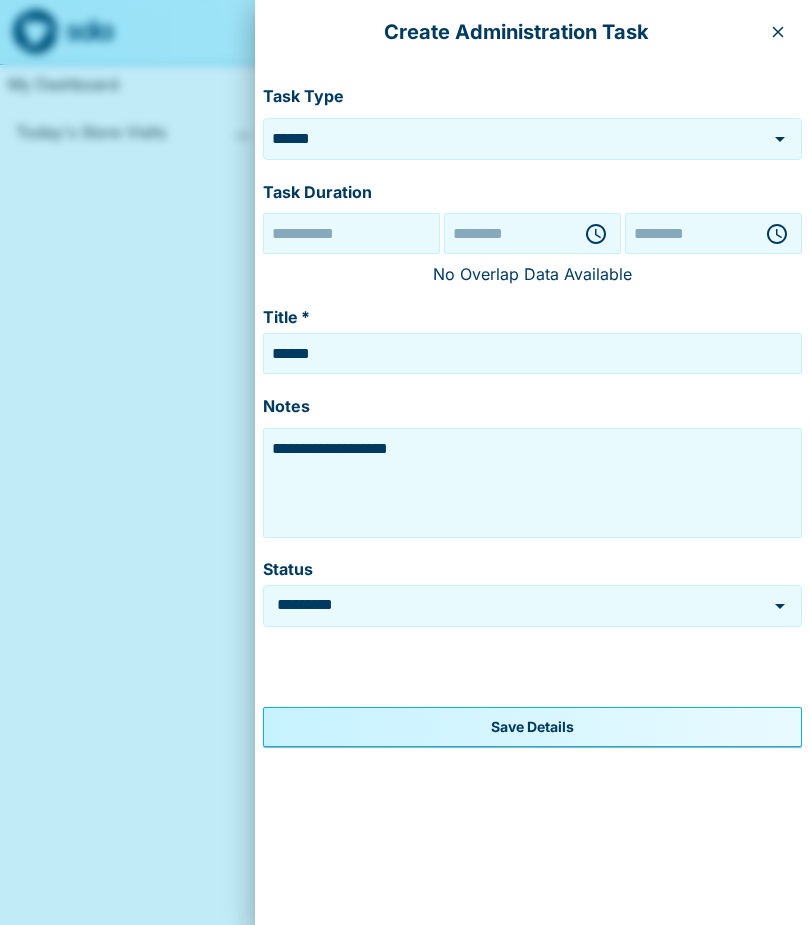 type on "********" 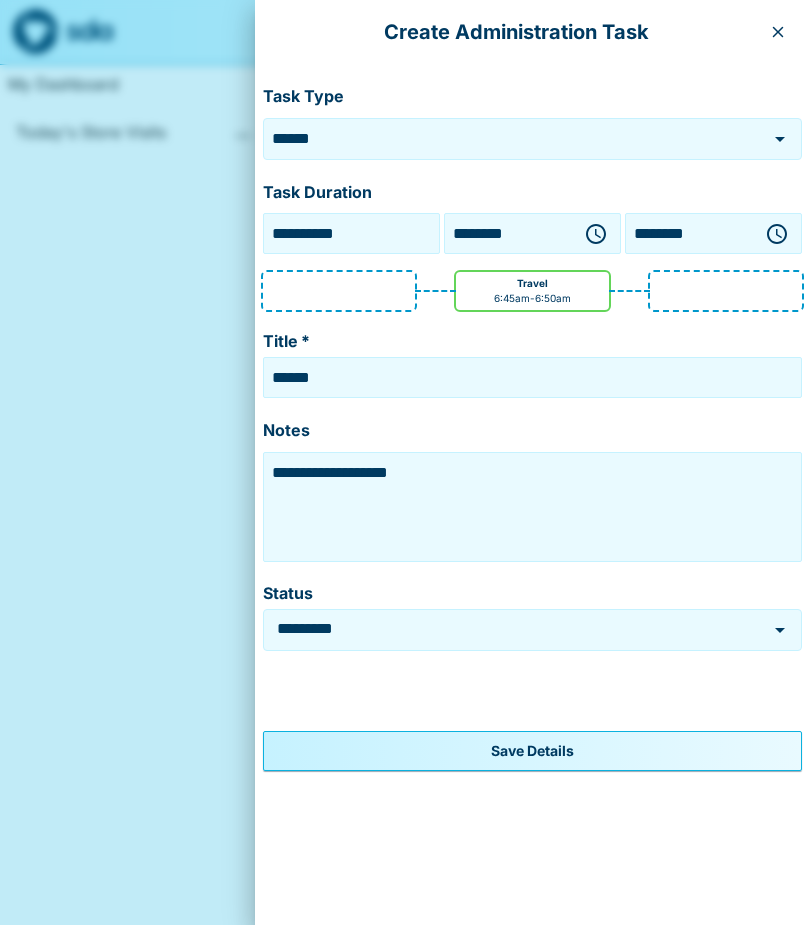 click on "******" at bounding box center [502, 138] 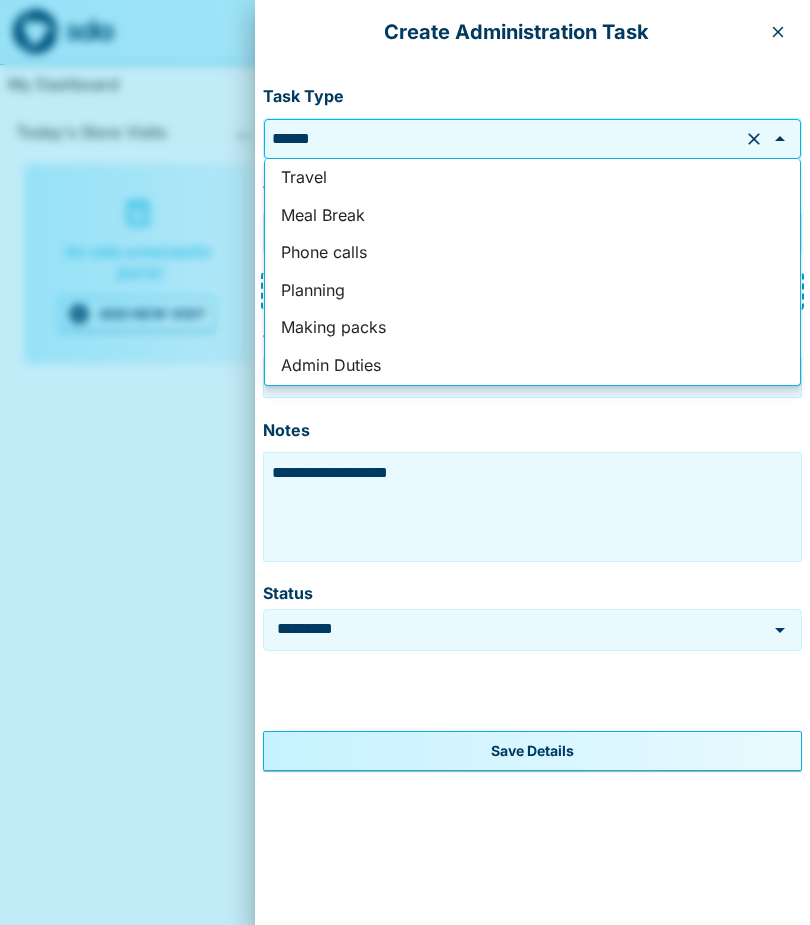 click on "Admin Duties" at bounding box center [532, 366] 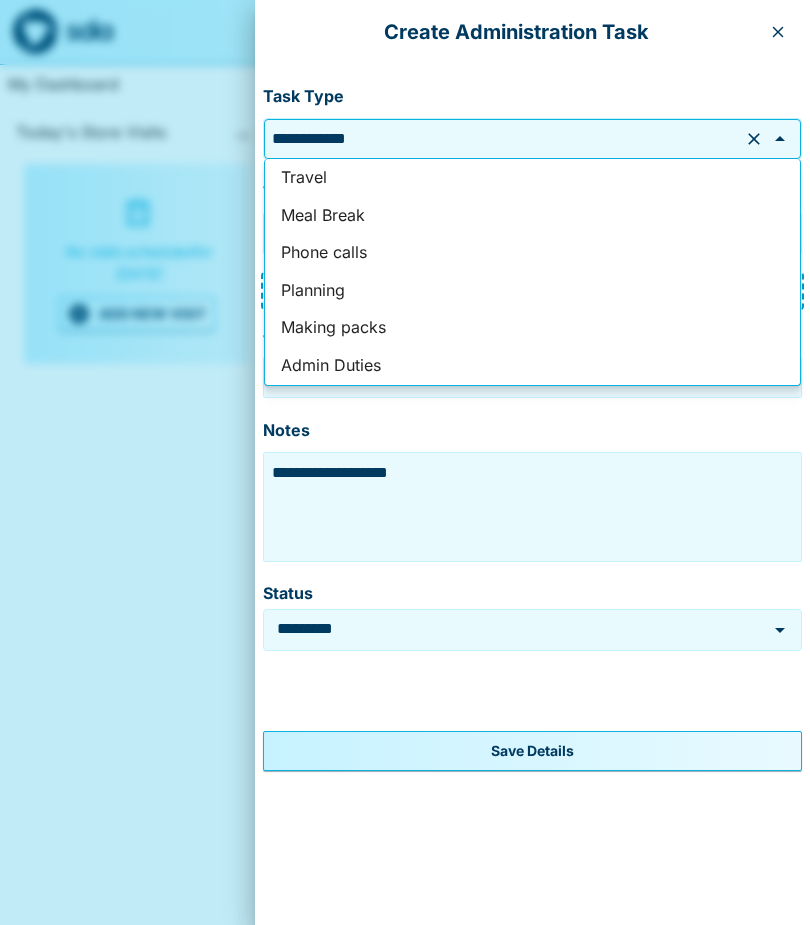 type on "**********" 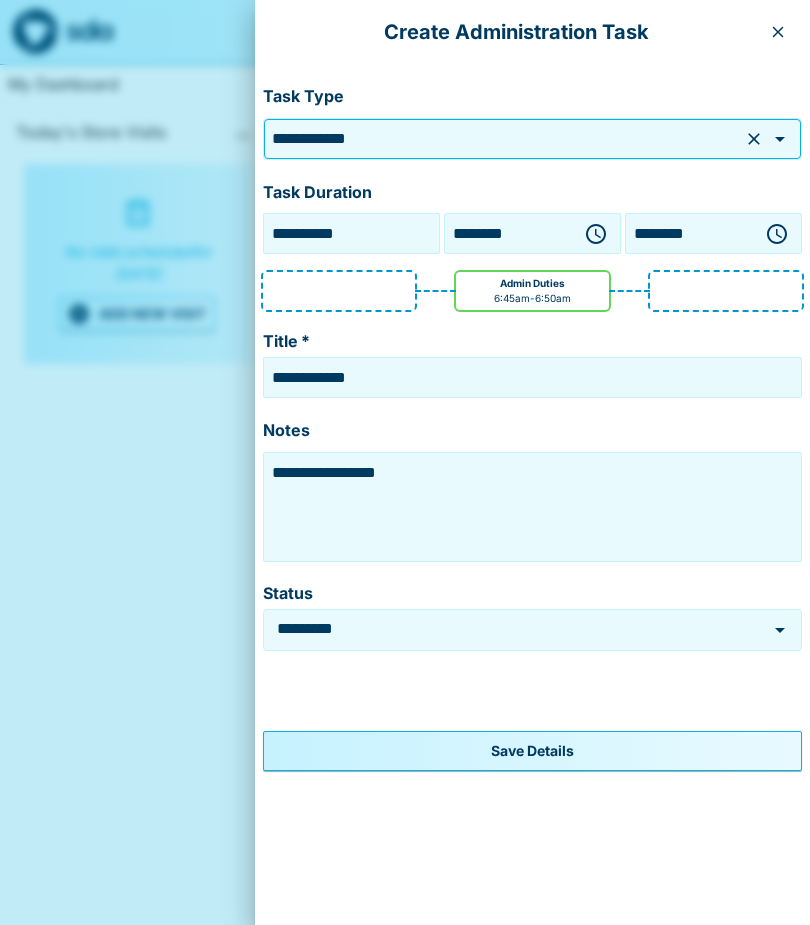 click on "**********" at bounding box center (351, 233) 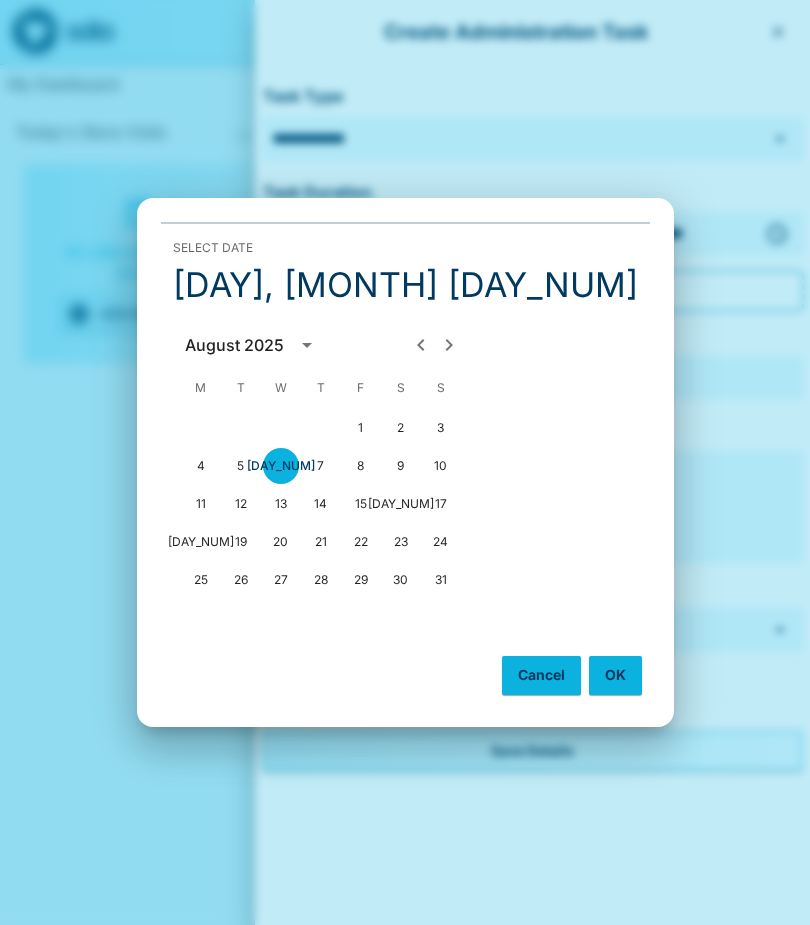 click on "4" at bounding box center [201, 466] 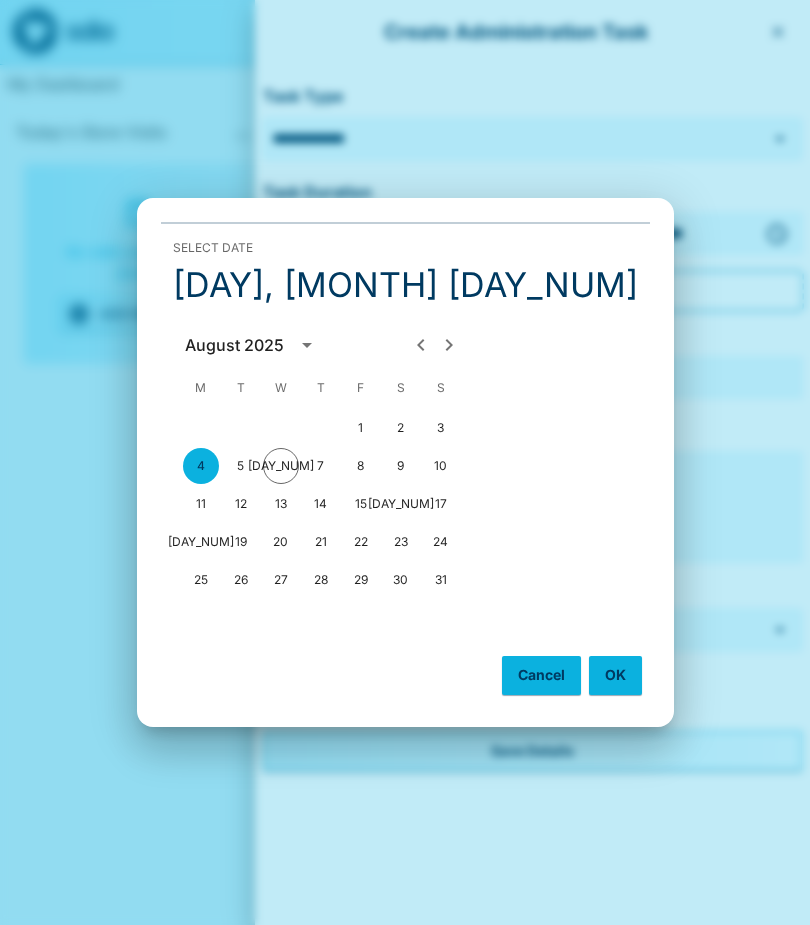 click on "OK" at bounding box center (615, 675) 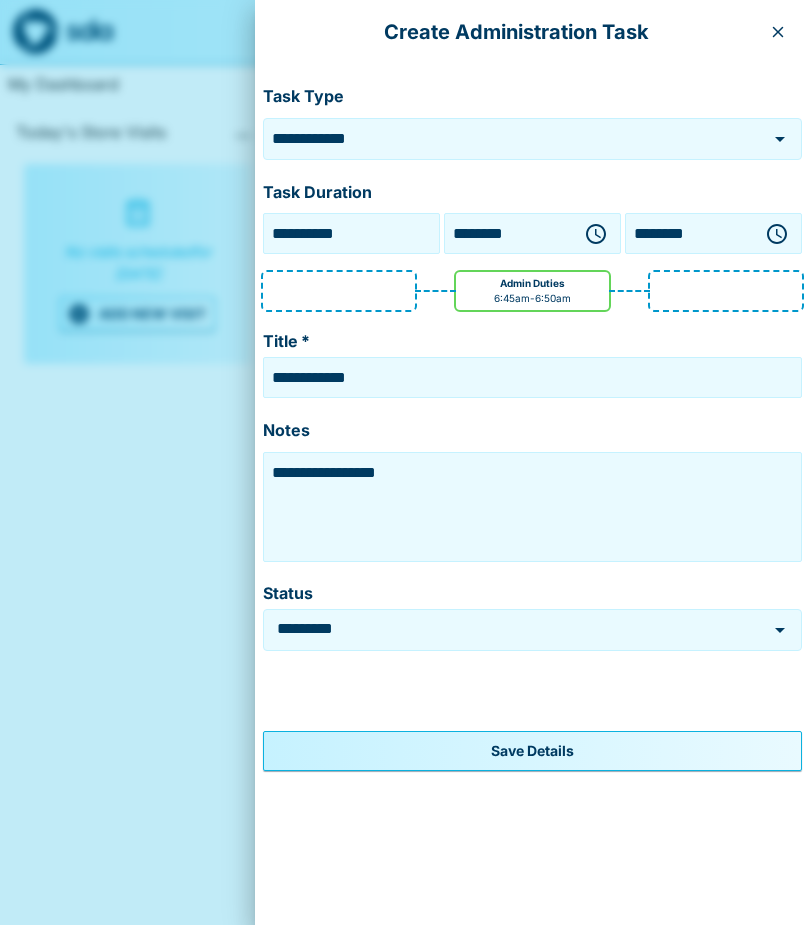 click 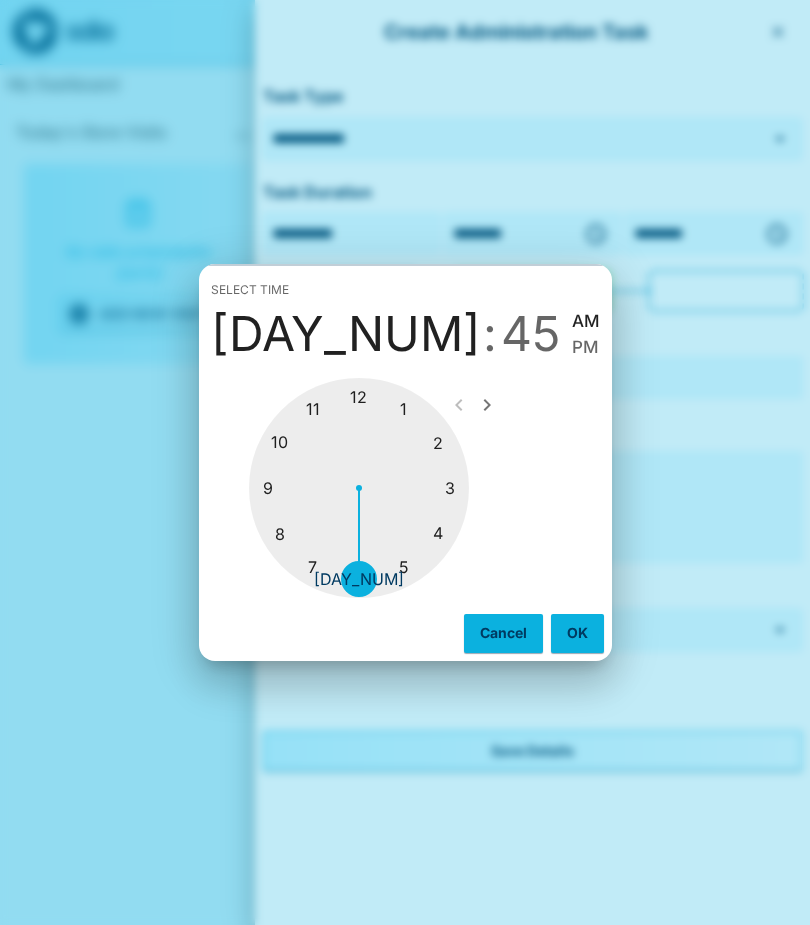 click at bounding box center (359, 488) 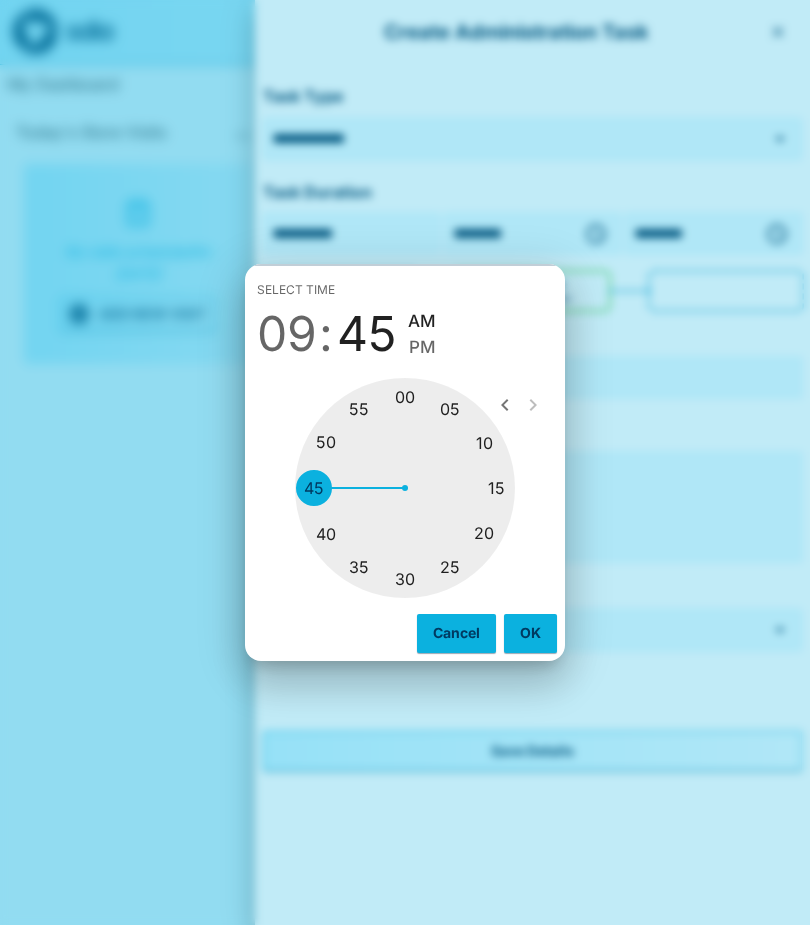 click at bounding box center (405, 488) 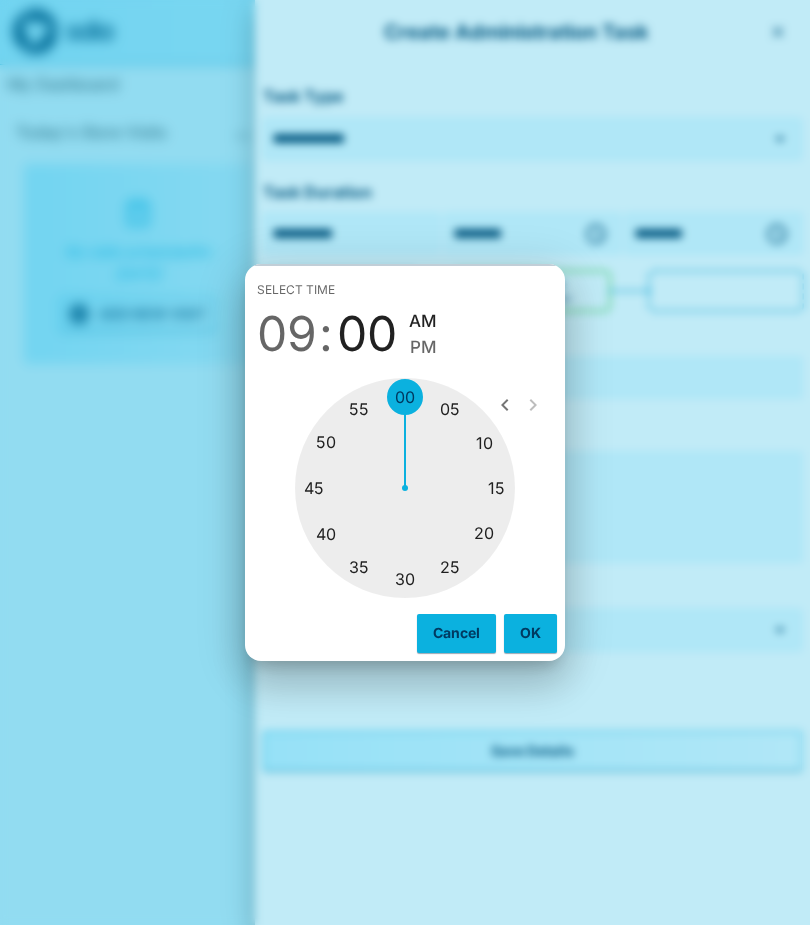 click on "OK" at bounding box center [530, 633] 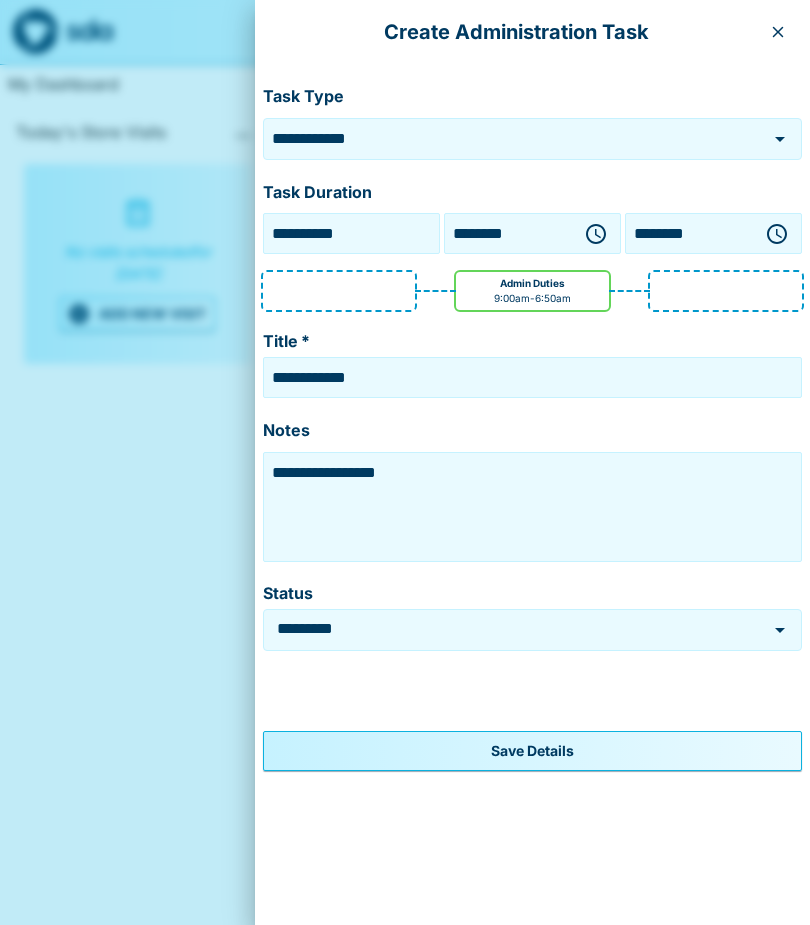 click 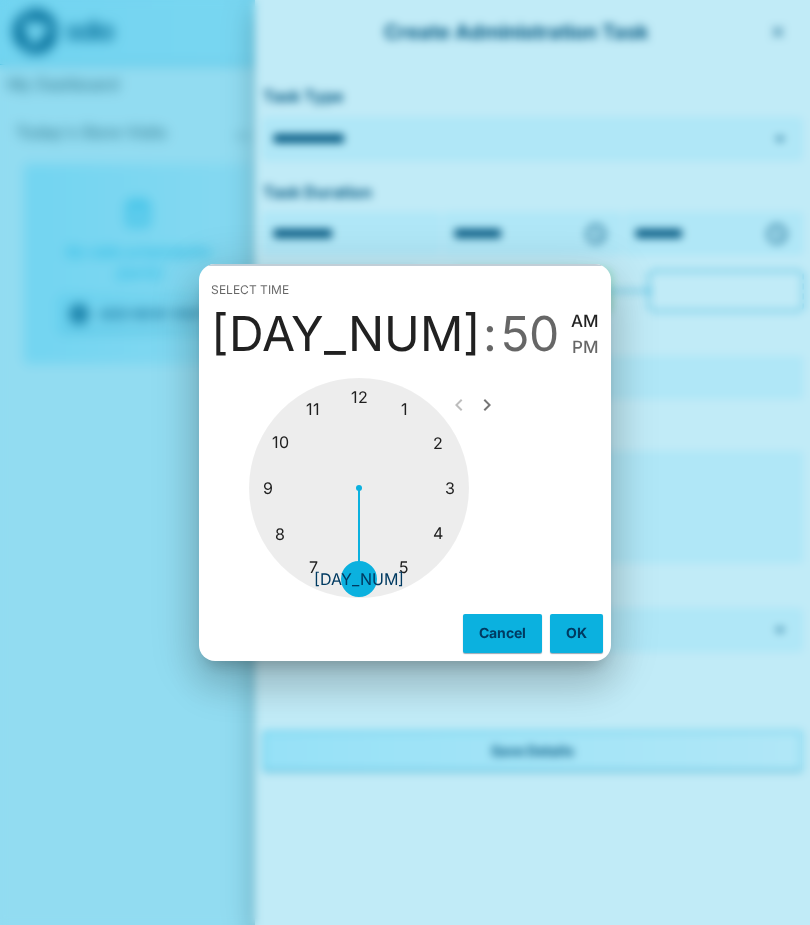 click at bounding box center (359, 488) 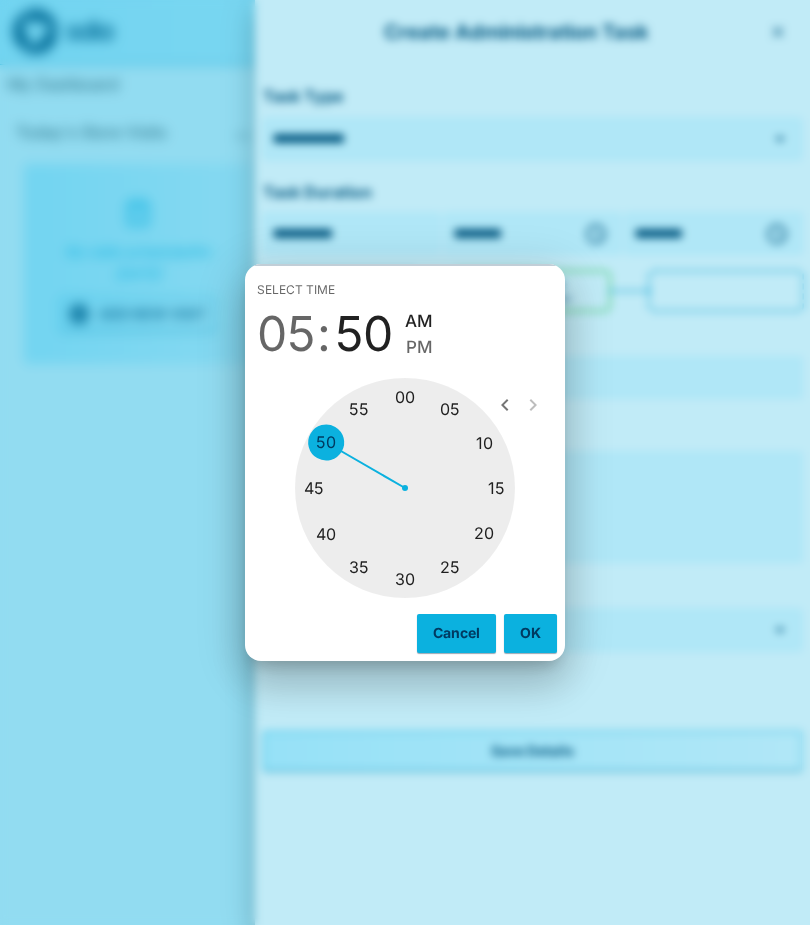 click at bounding box center [405, 488] 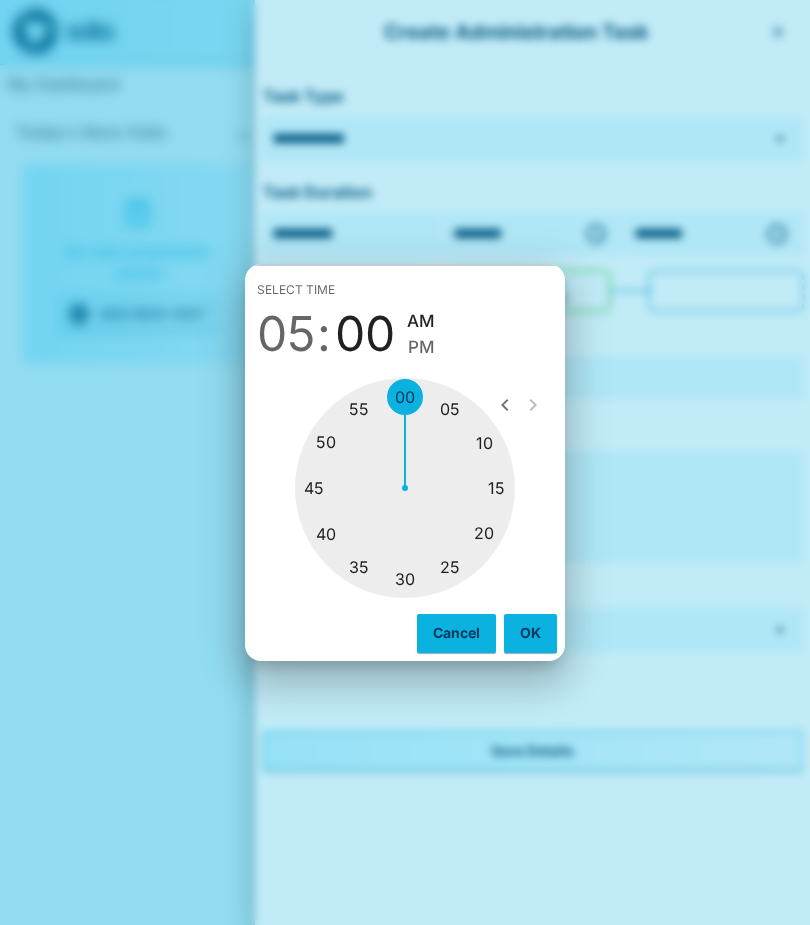 click on "PM" at bounding box center (421, 347) 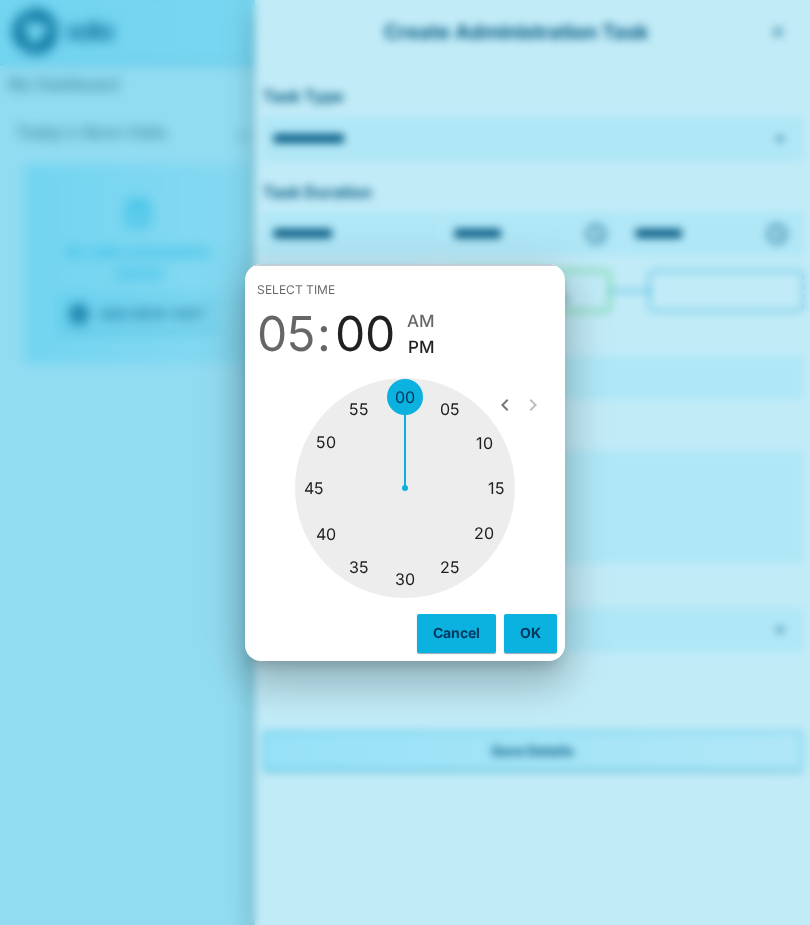 click on "OK" at bounding box center (530, 633) 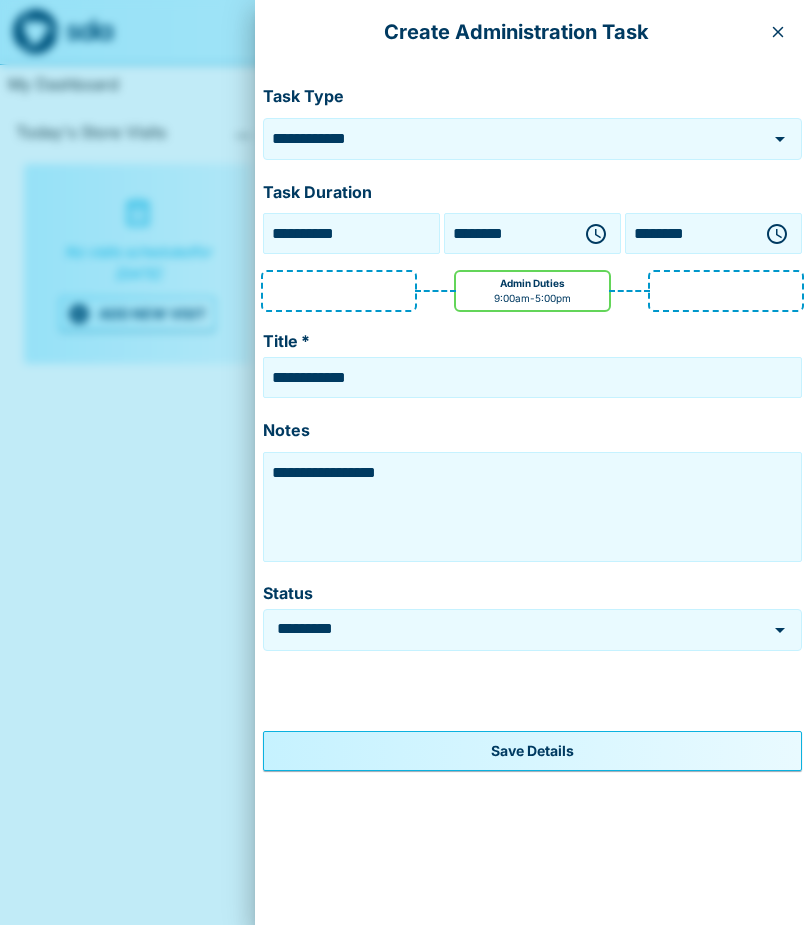 click on "**********" at bounding box center [532, 377] 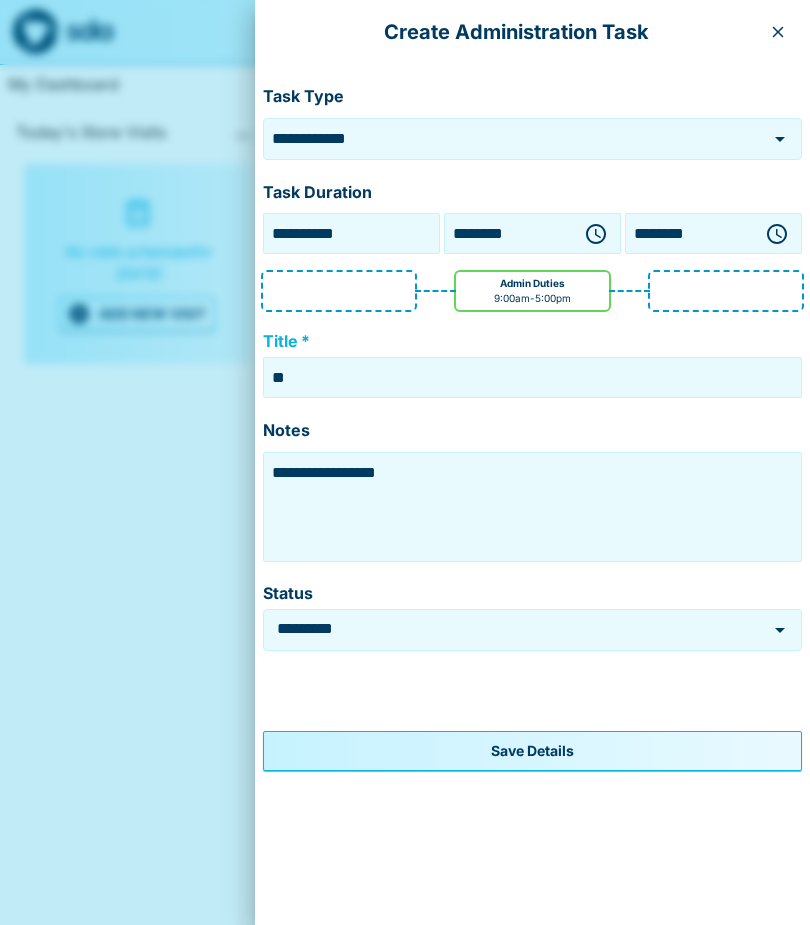 type on "*" 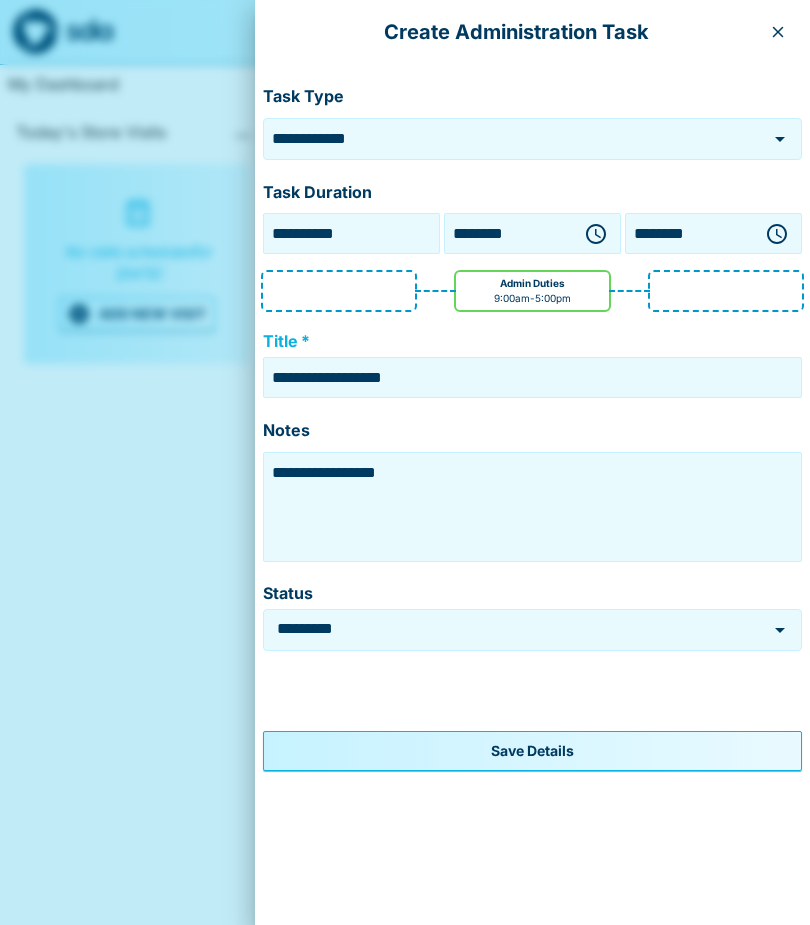 type on "**********" 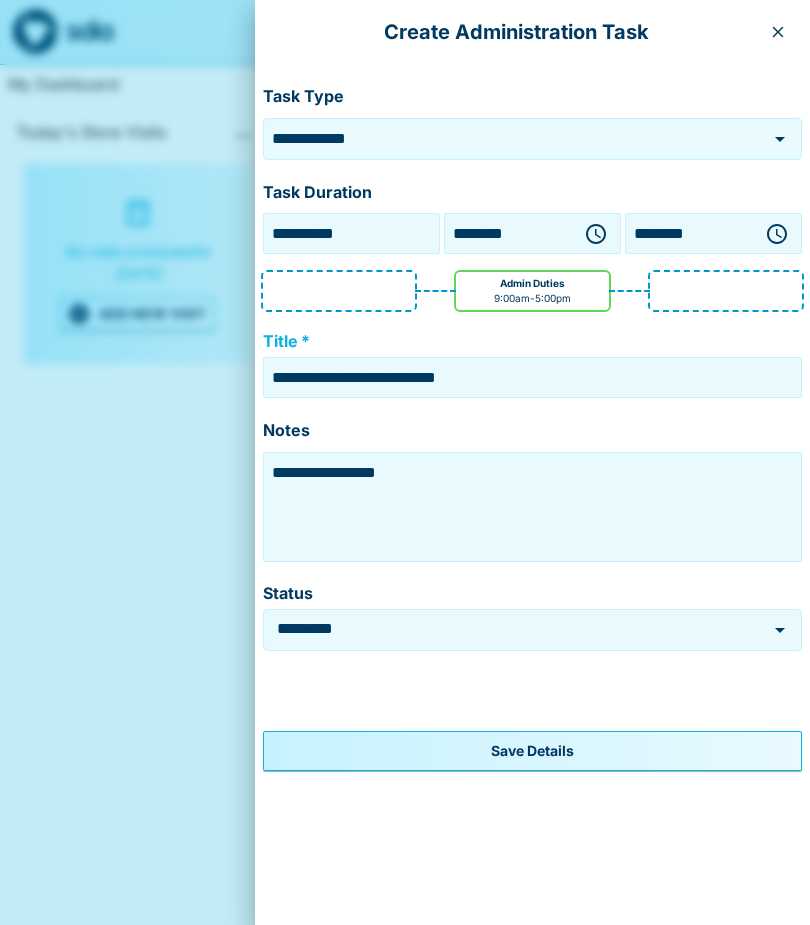 click on "Save Details" at bounding box center (532, 751) 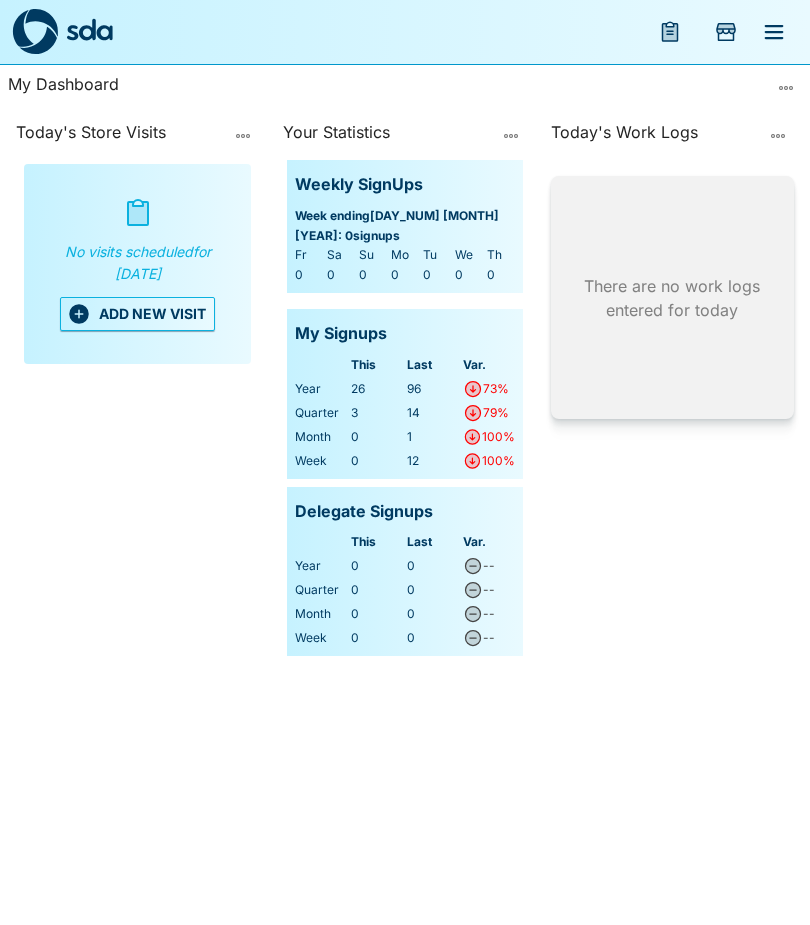 click at bounding box center [670, 32] 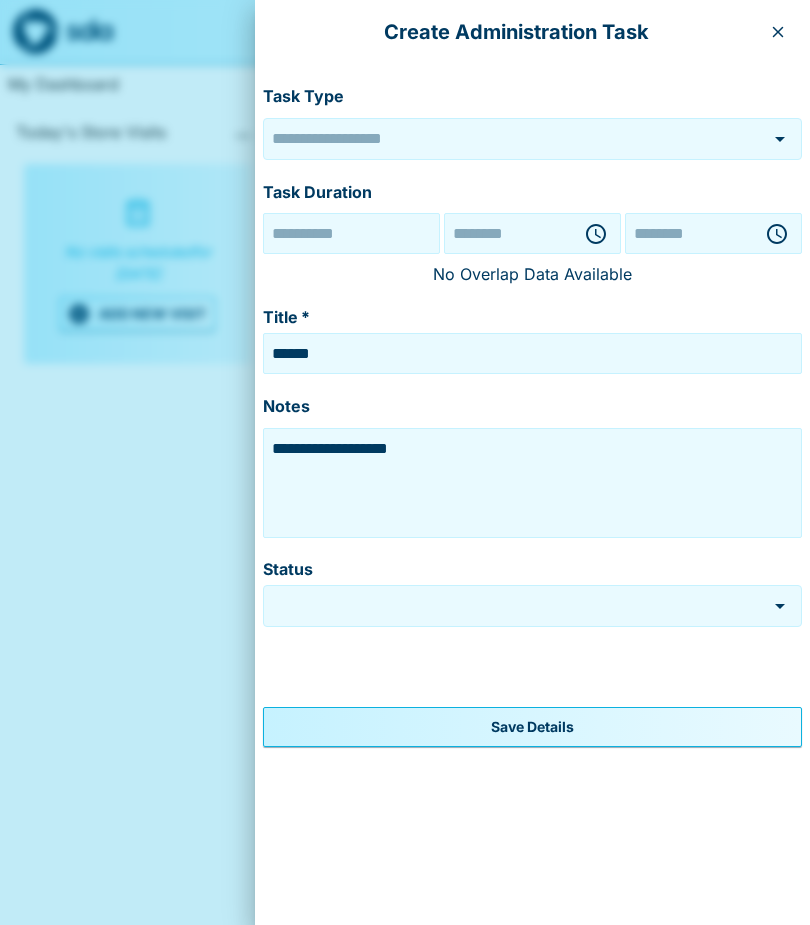 type on "******" 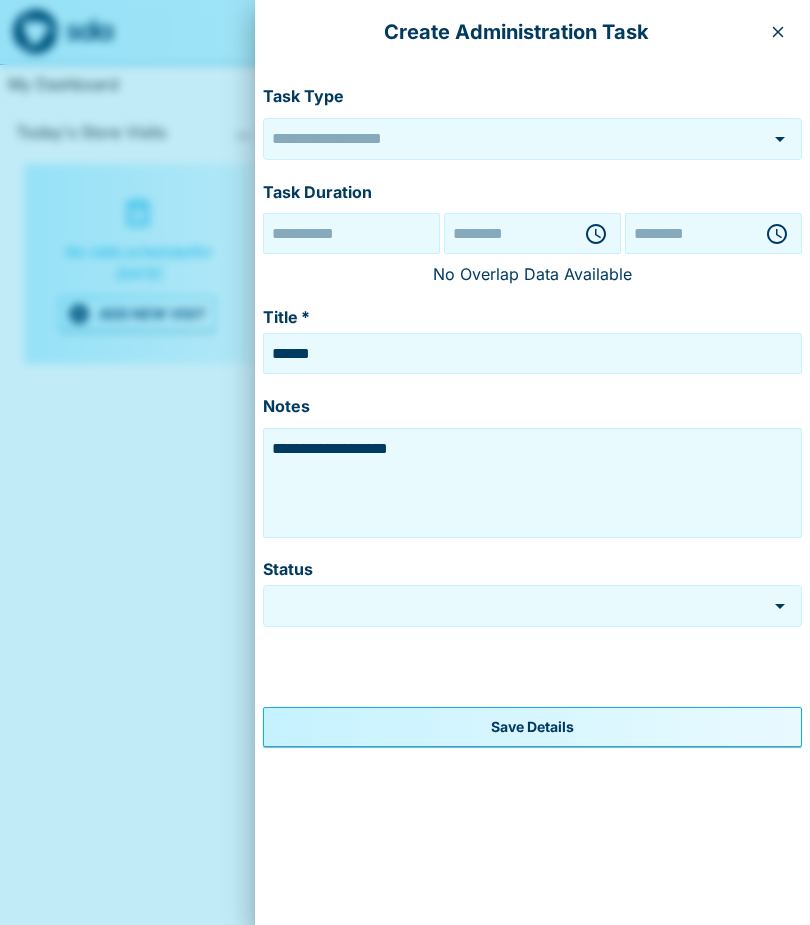 type on "*********" 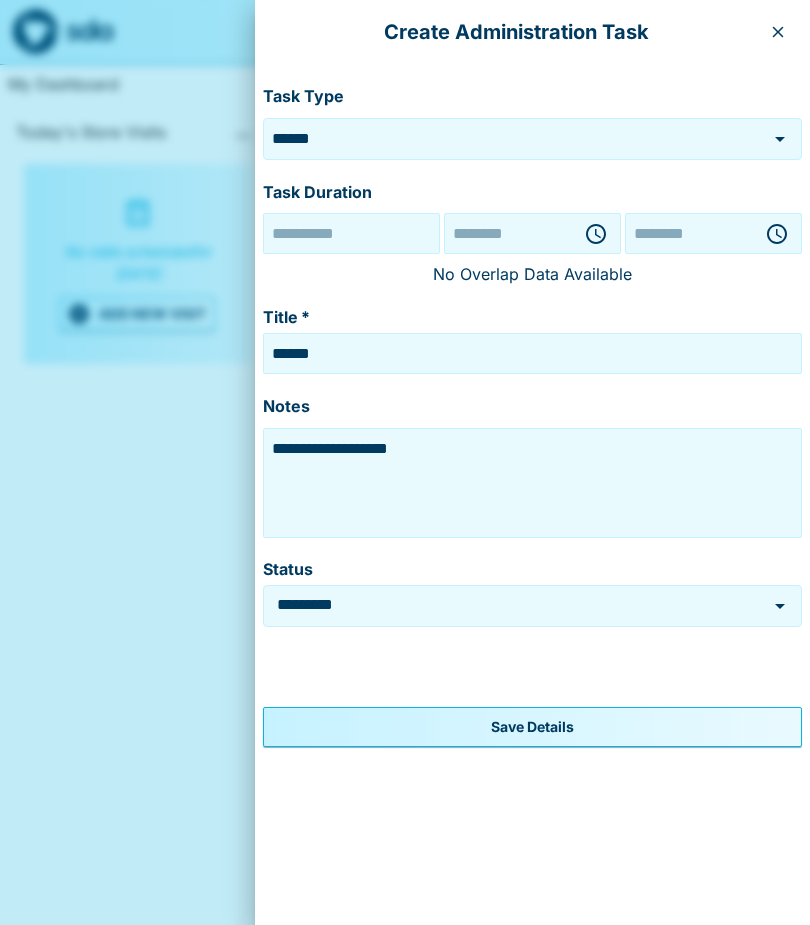 type on "**********" 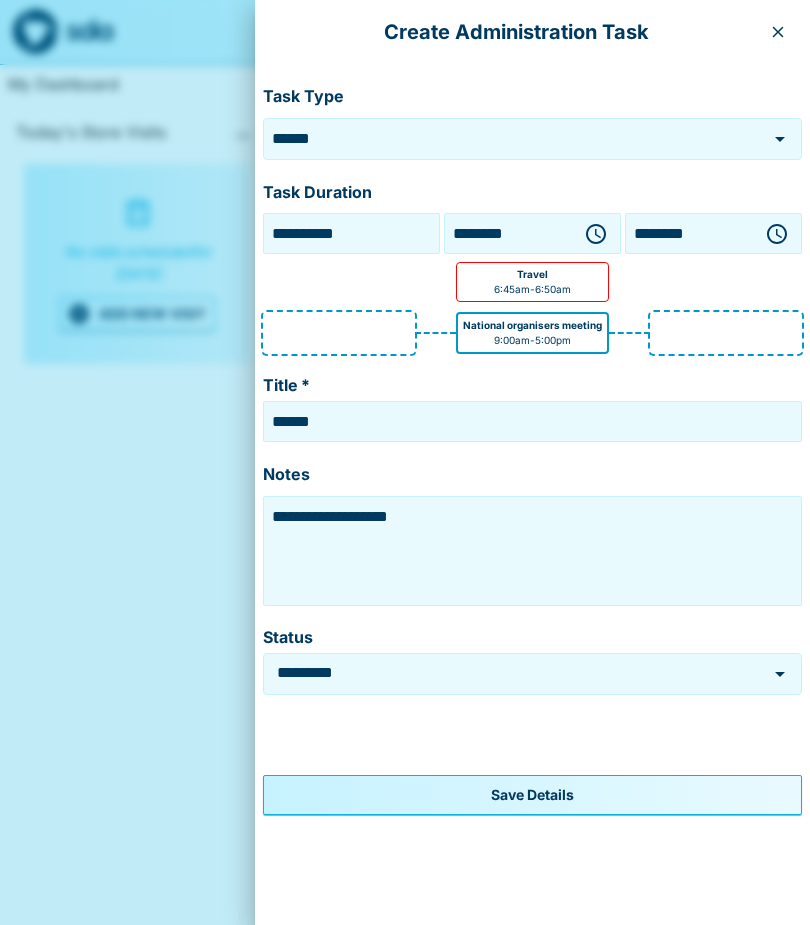 click on "******" at bounding box center (502, 138) 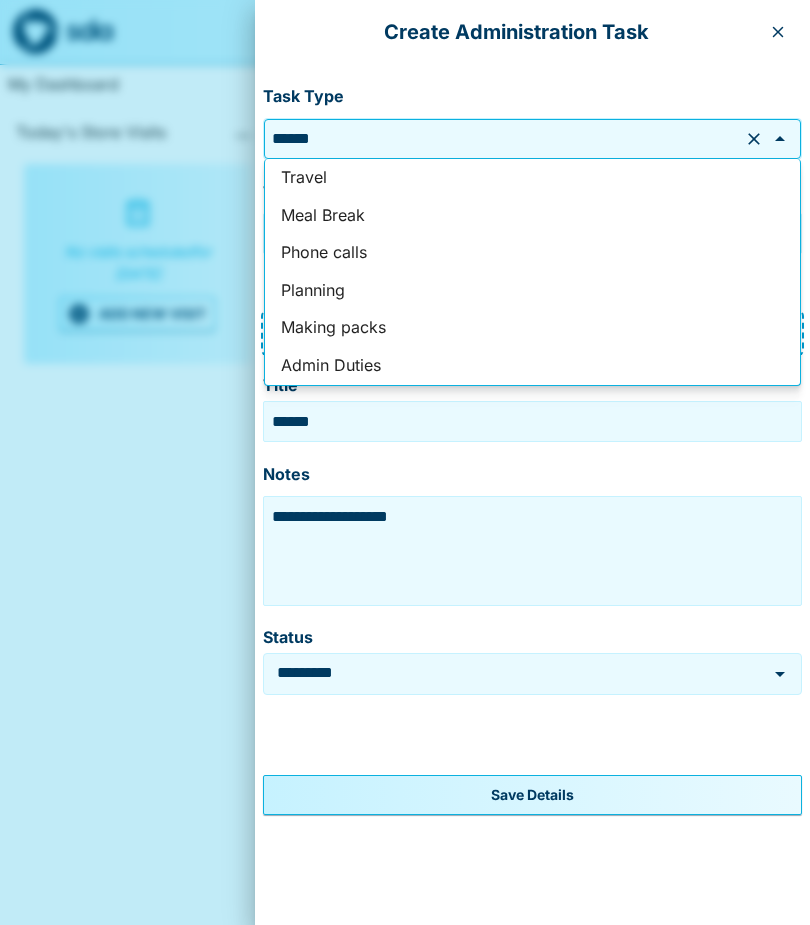 click on "Admin Duties" at bounding box center (532, 366) 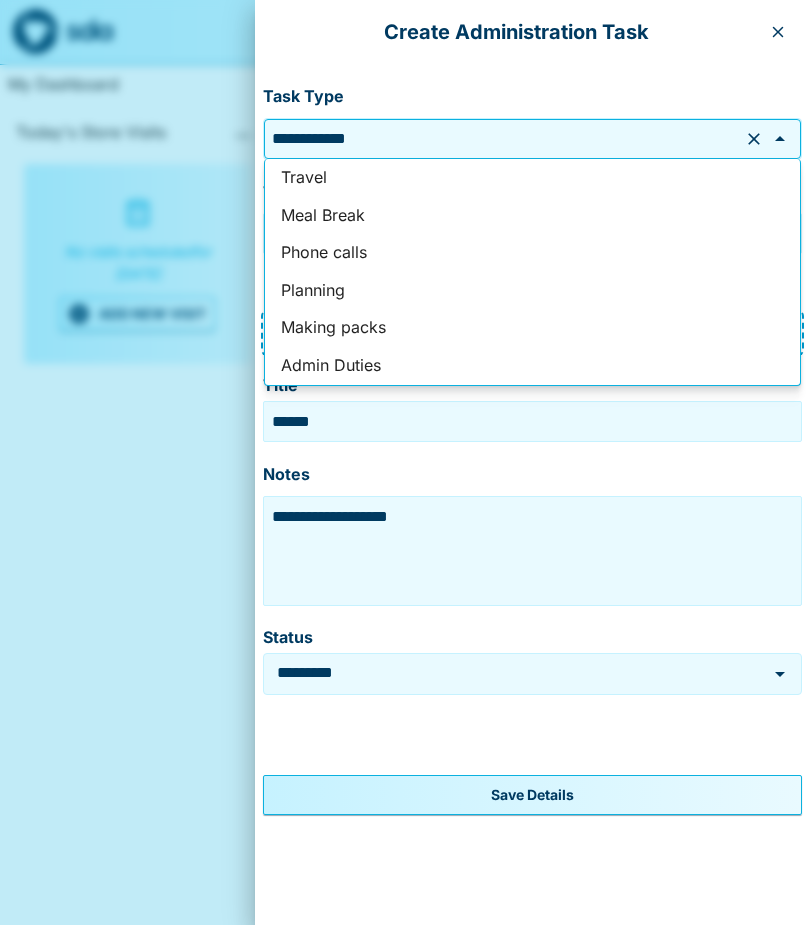 type on "**********" 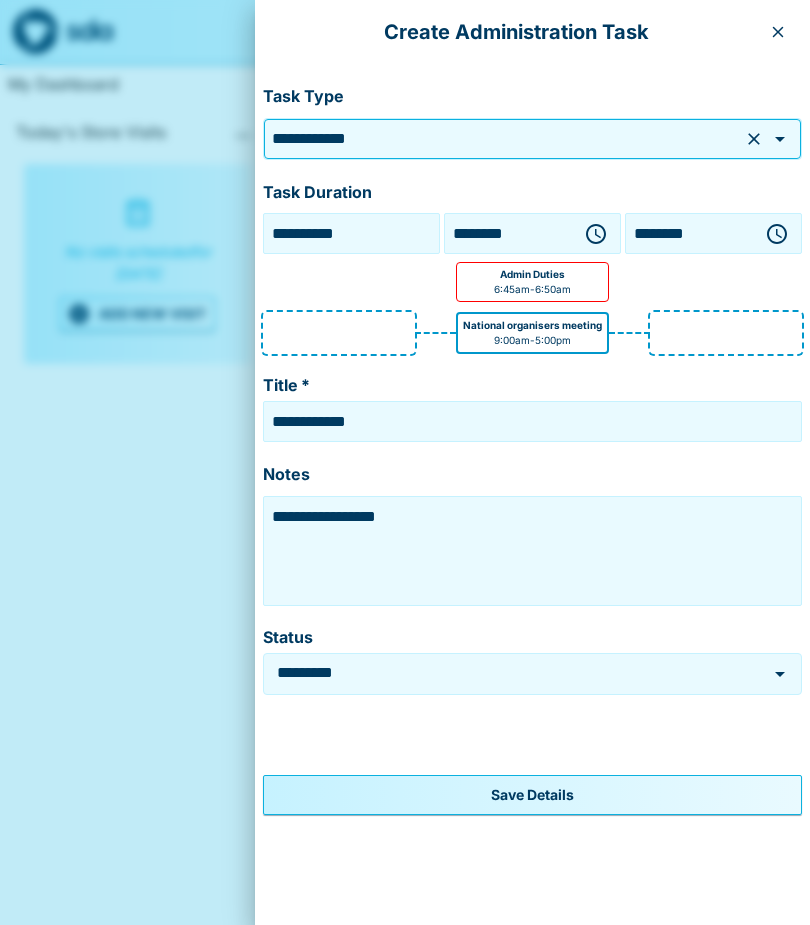 click on "**********" at bounding box center [351, 233] 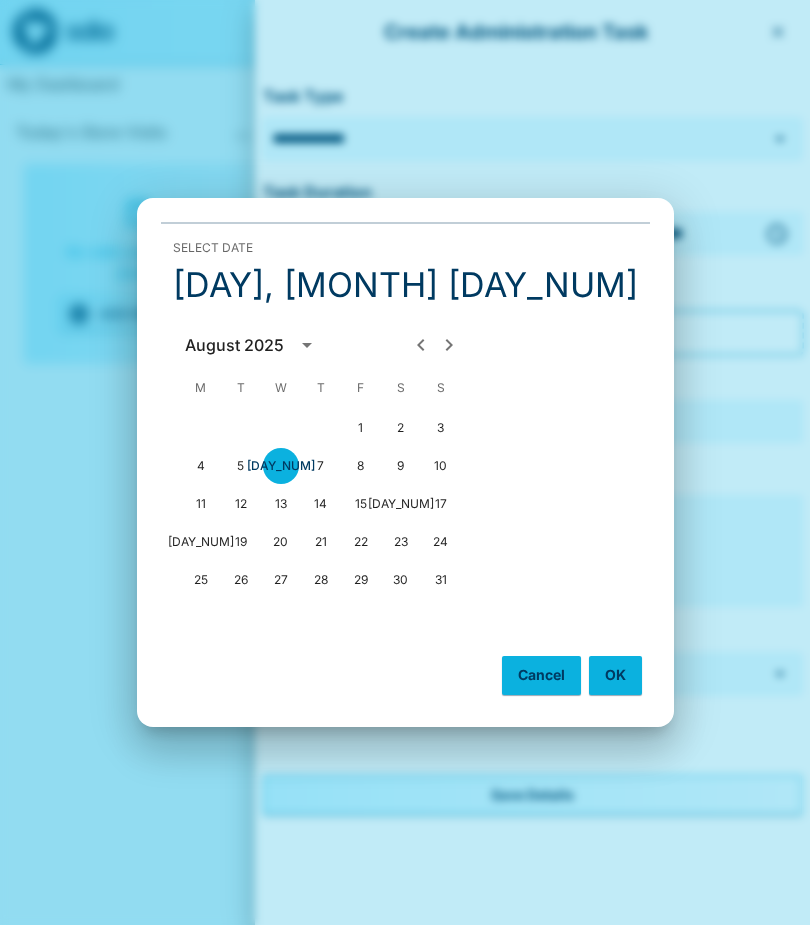 click on "5" at bounding box center (241, 466) 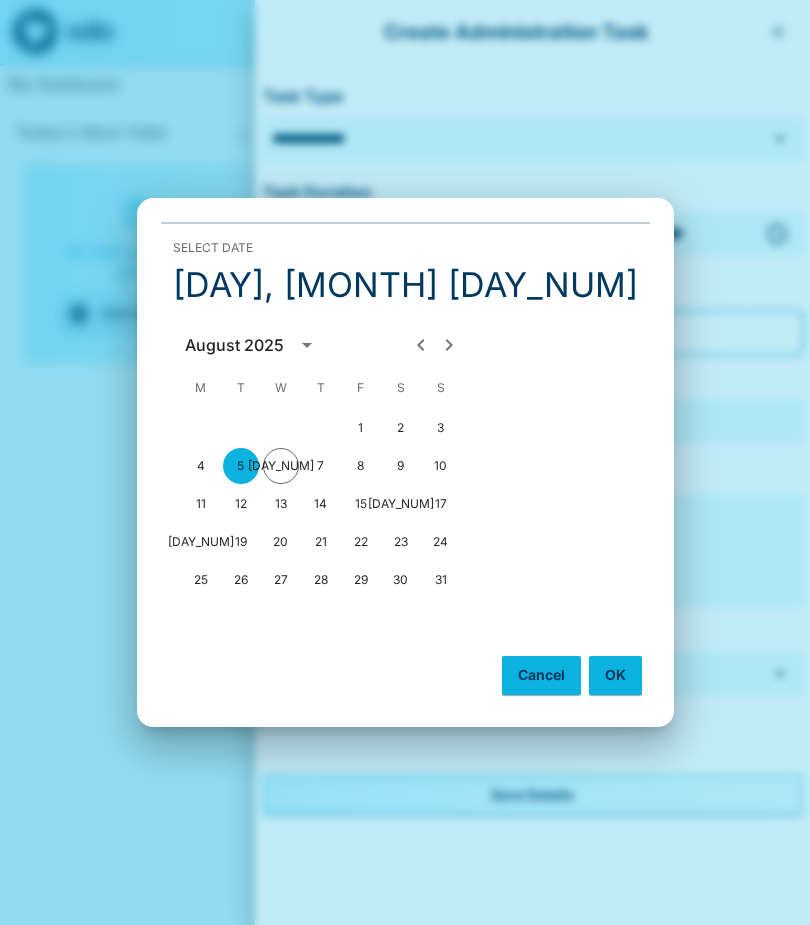 click on "OK" at bounding box center (615, 675) 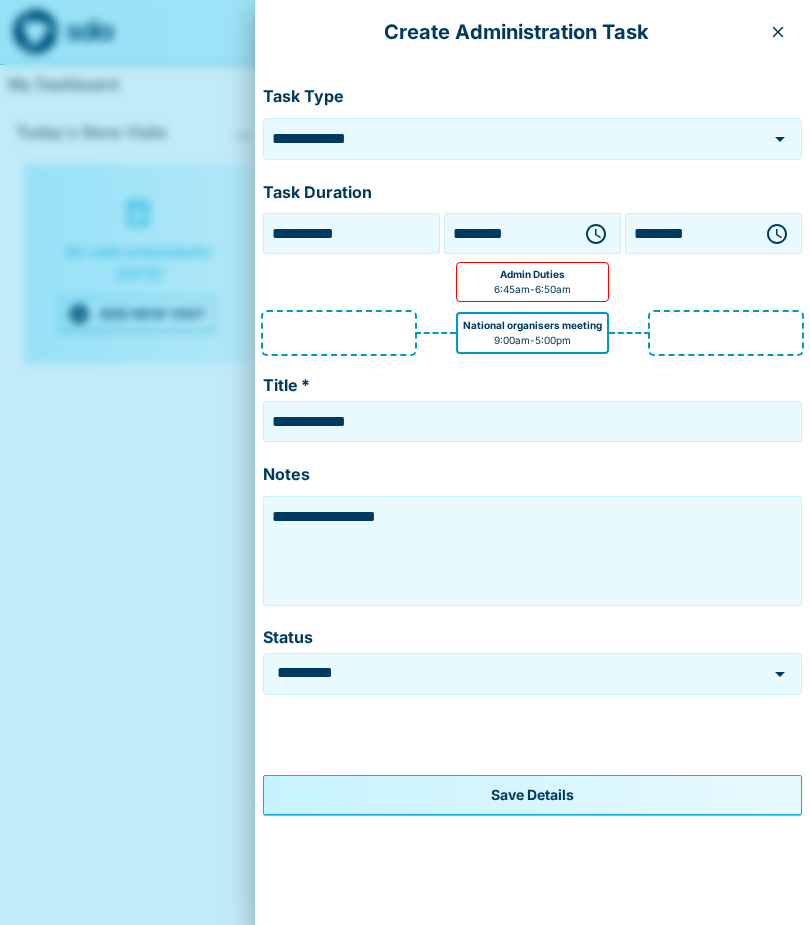 click on "********" at bounding box center (508, 233) 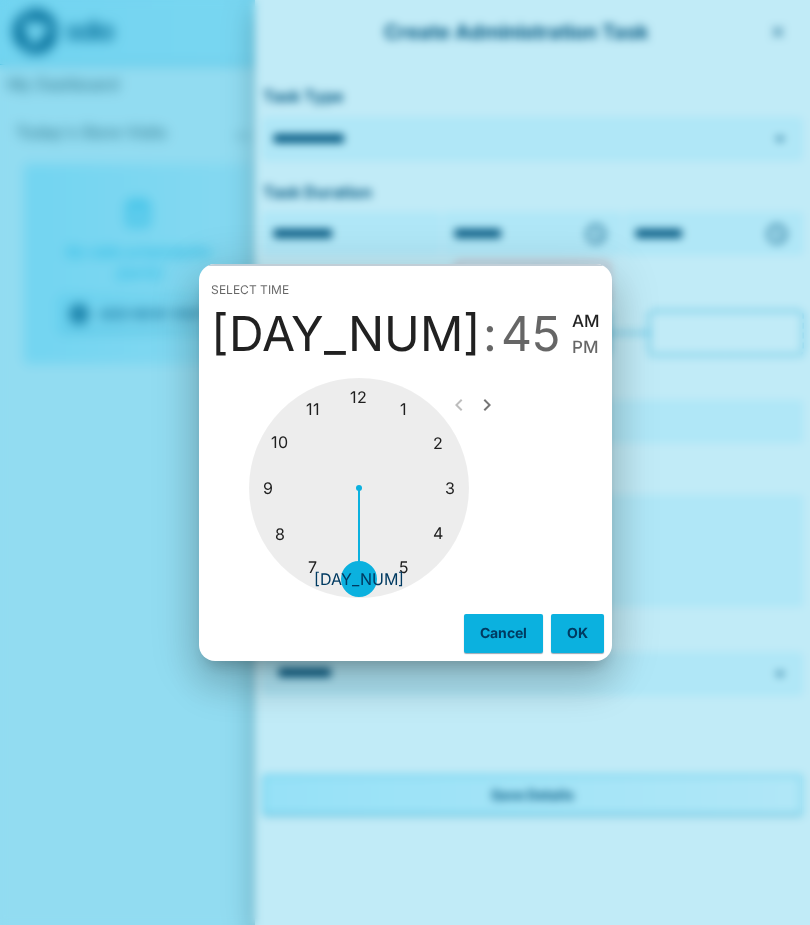 click at bounding box center [359, 488] 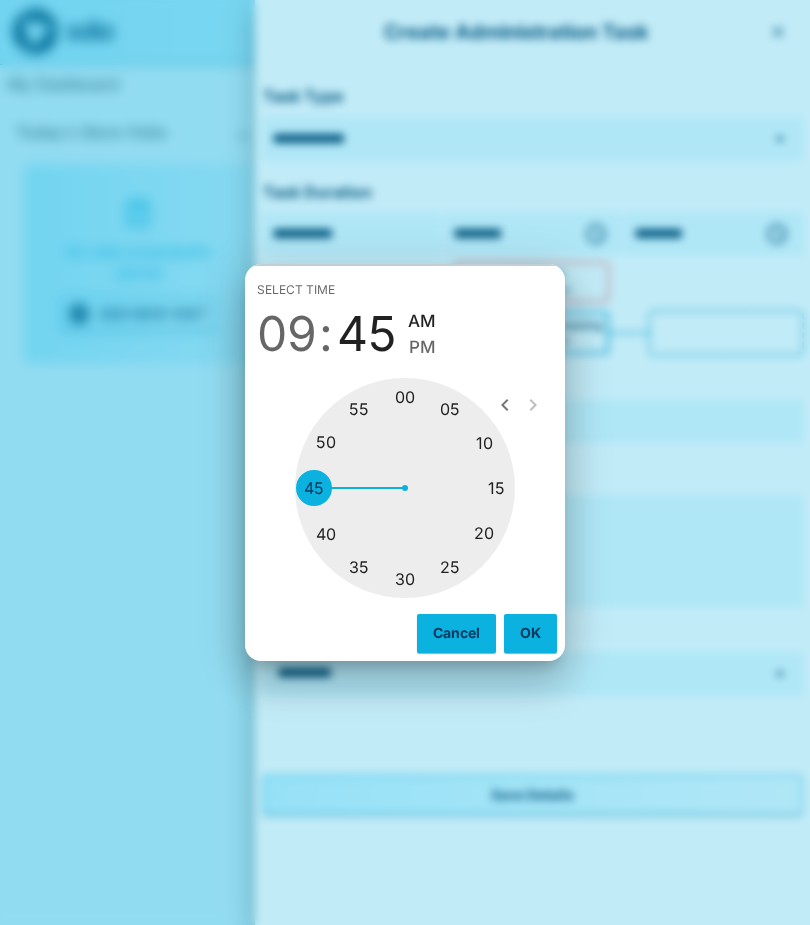 click at bounding box center (405, 488) 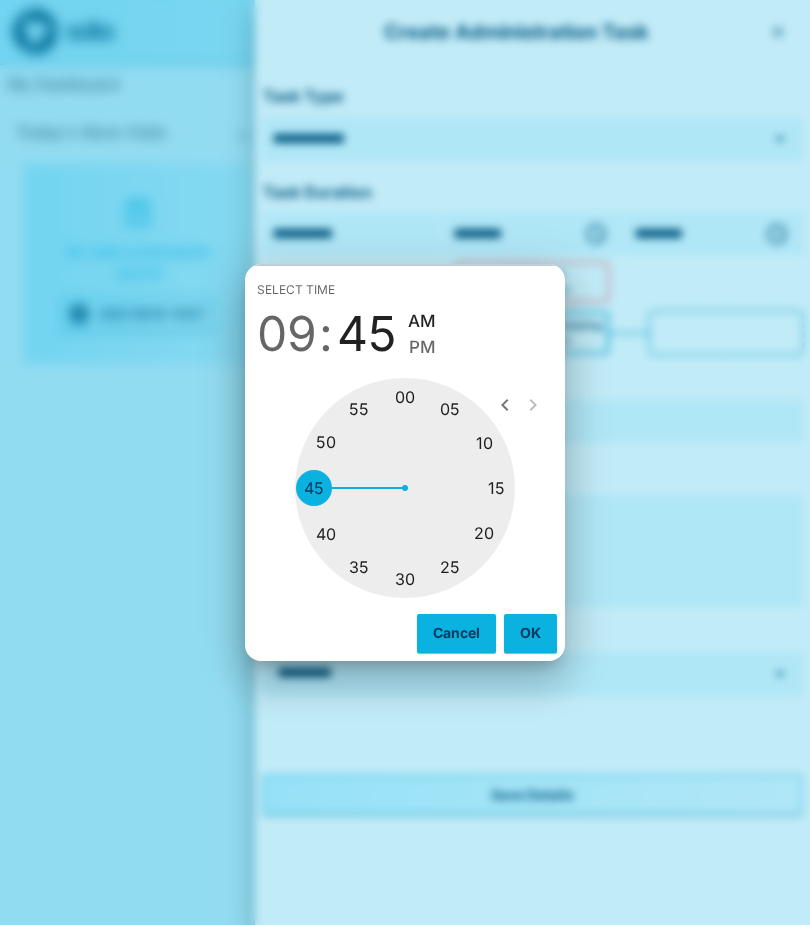 type on "********" 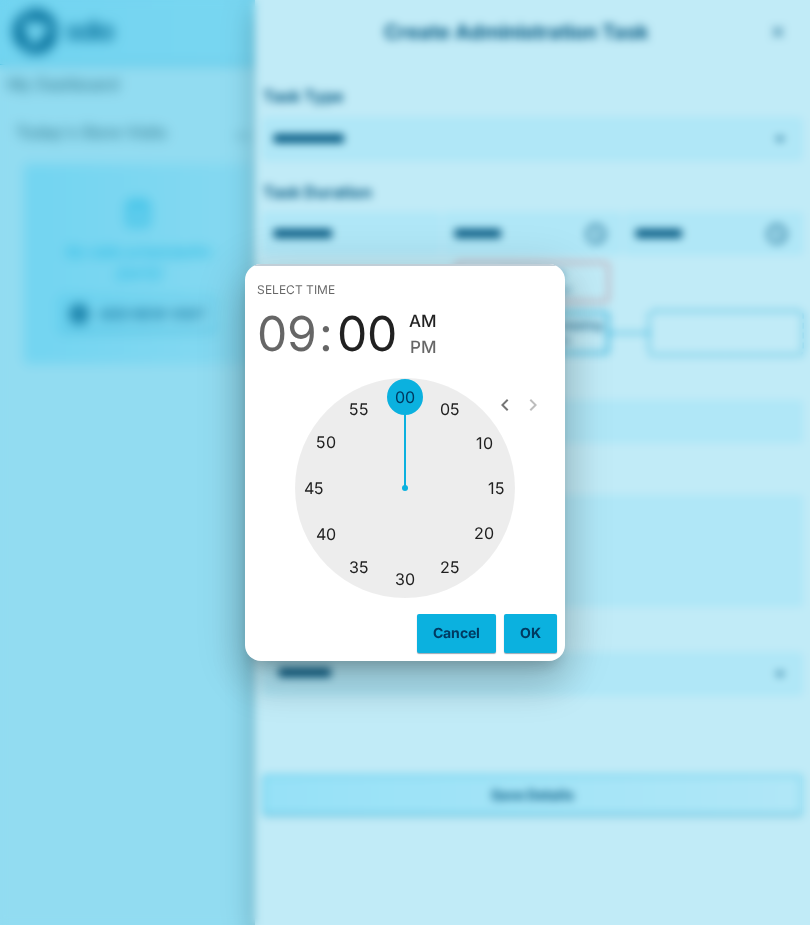 click on "OK" at bounding box center [530, 633] 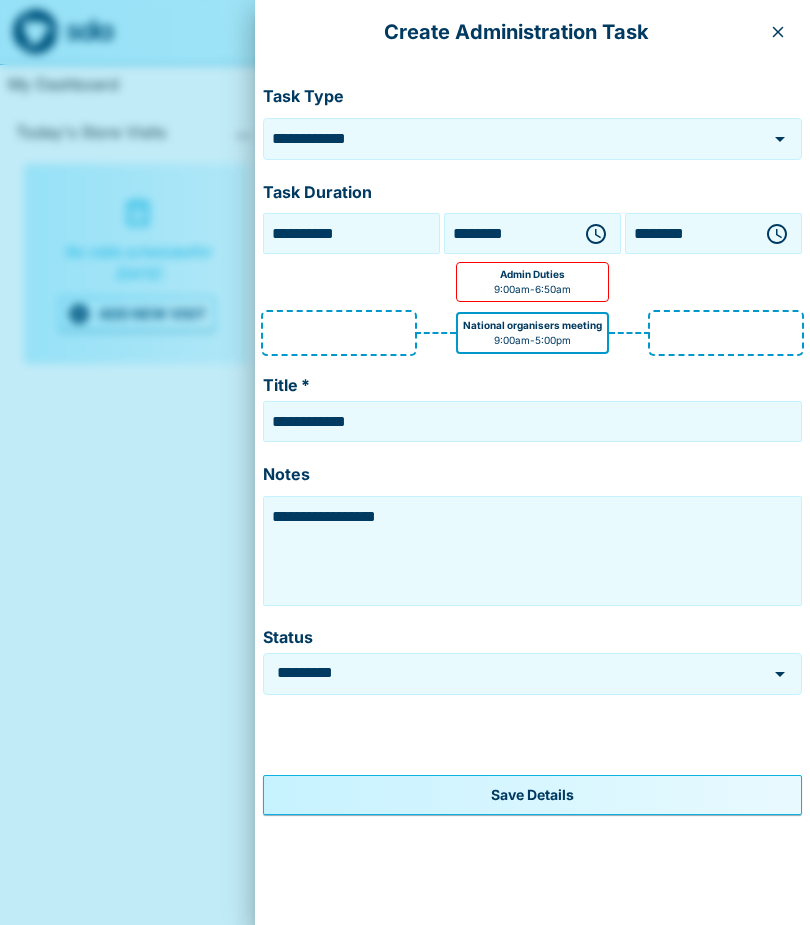 click 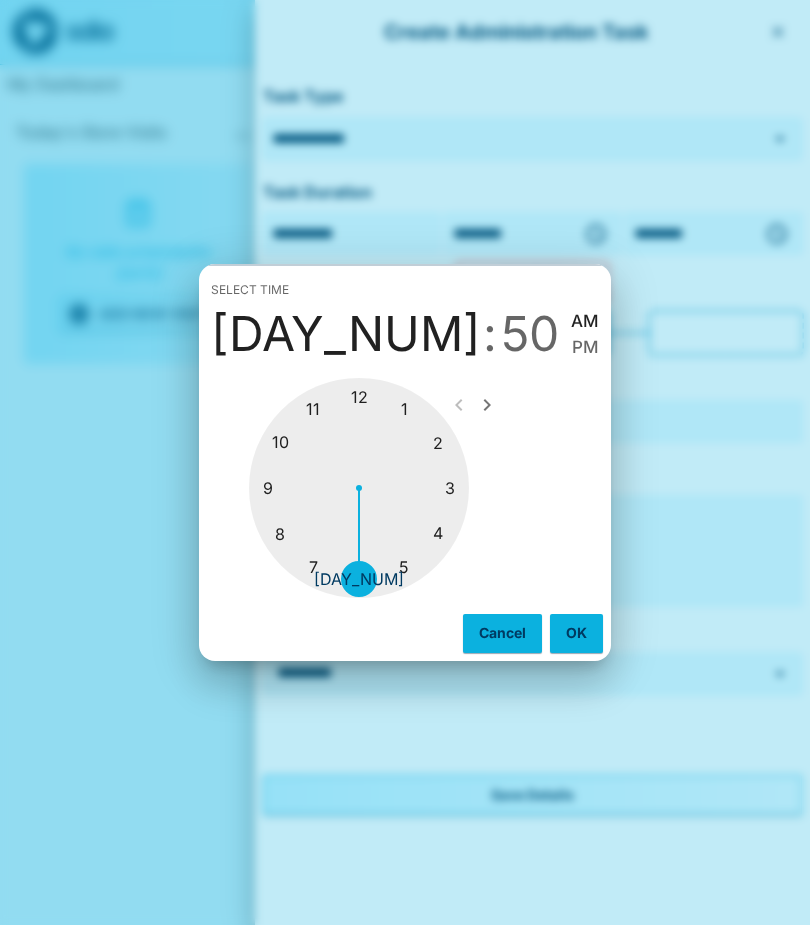 click at bounding box center (359, 488) 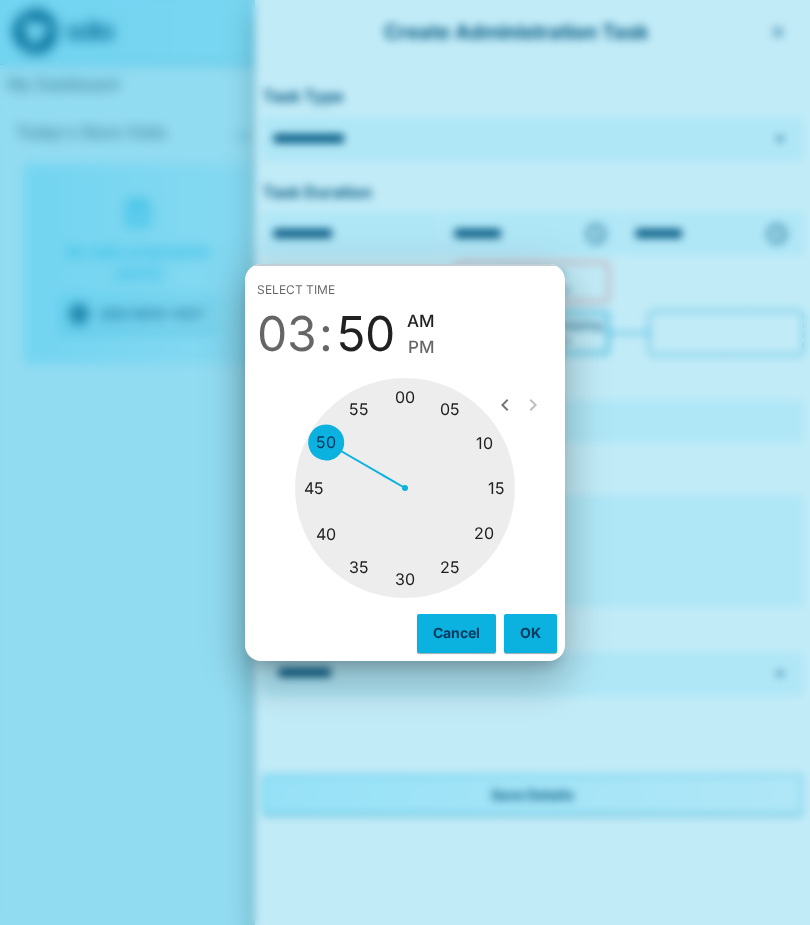 click at bounding box center [405, 488] 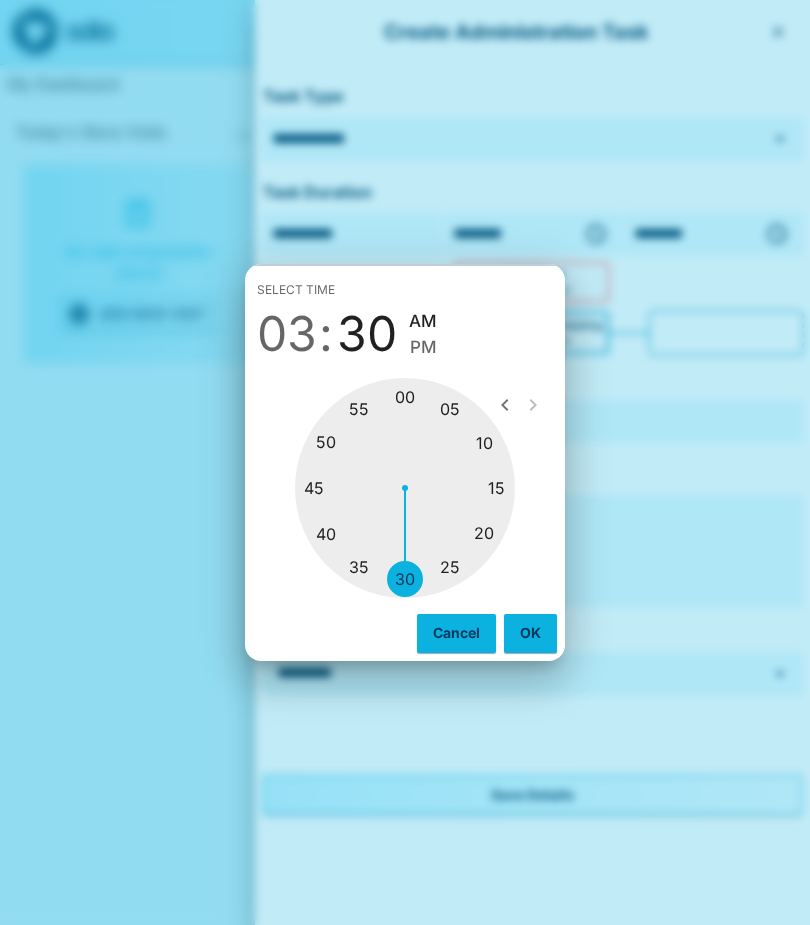 click on "PM" at bounding box center (423, 347) 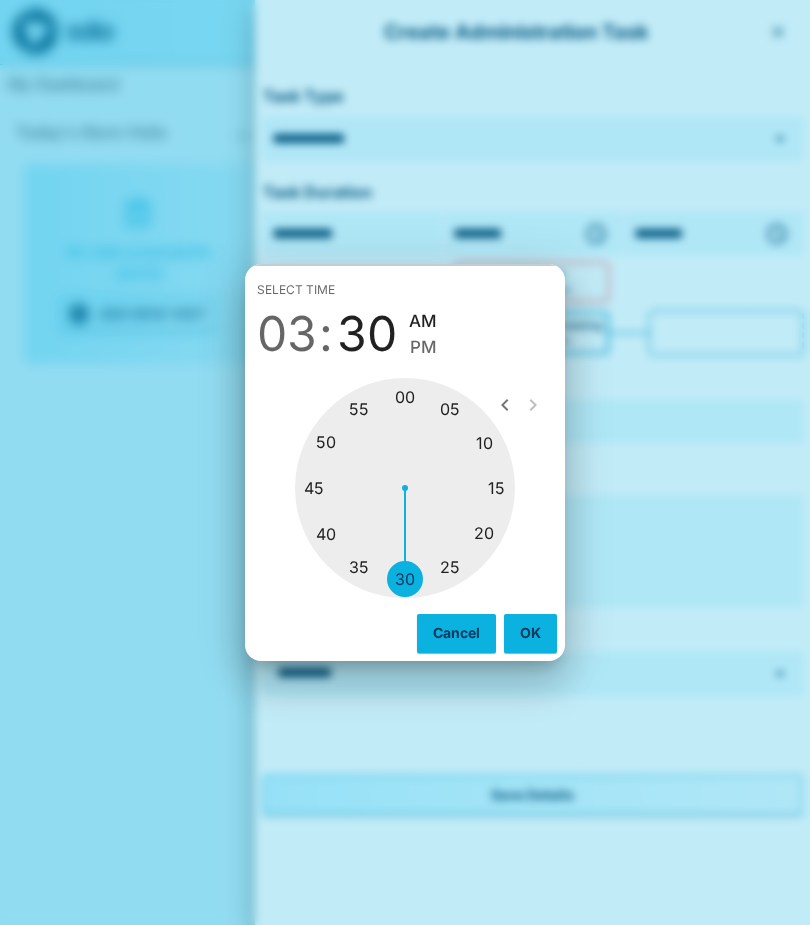 type on "********" 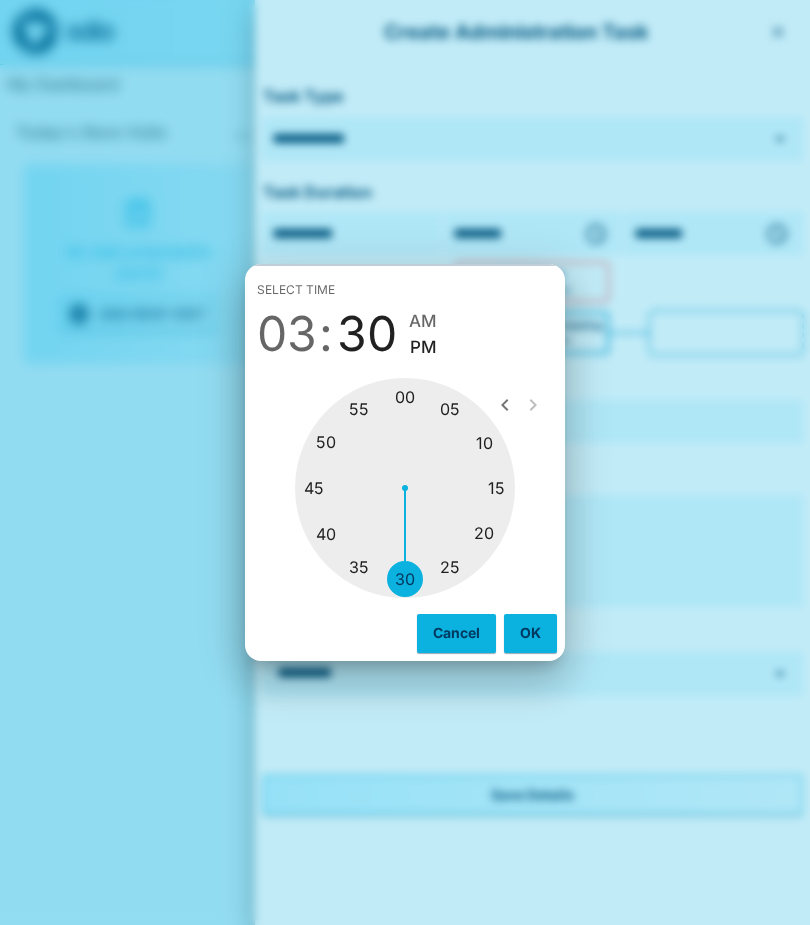 click on "OK" at bounding box center (530, 633) 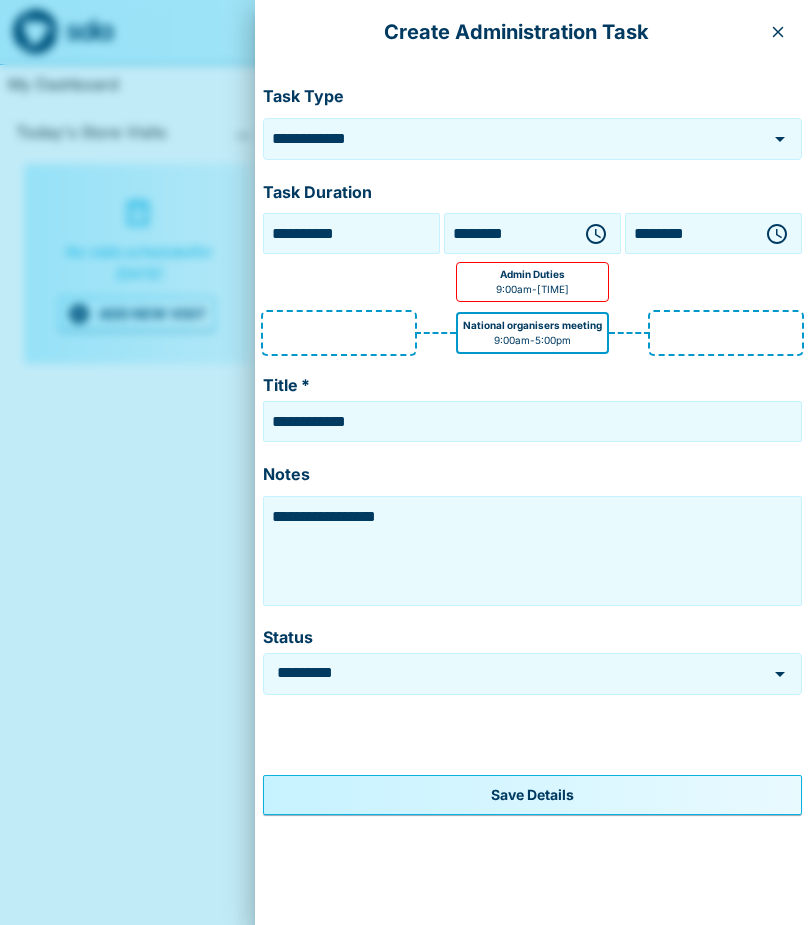 click on "**********" at bounding box center [532, 421] 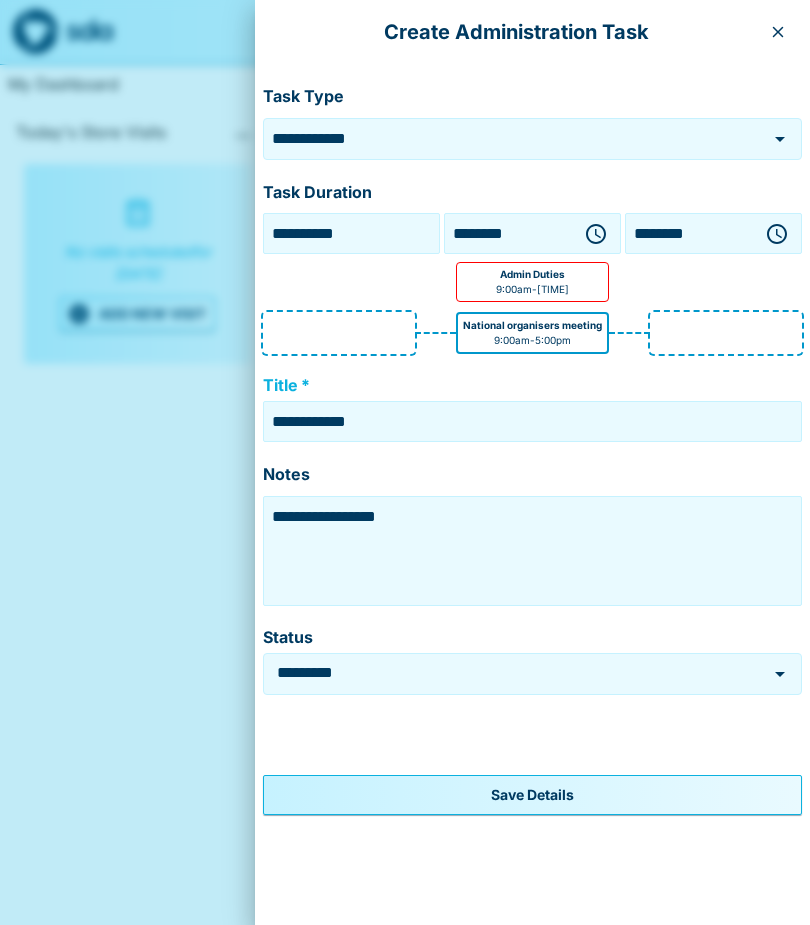 click on "**********" at bounding box center [532, 421] 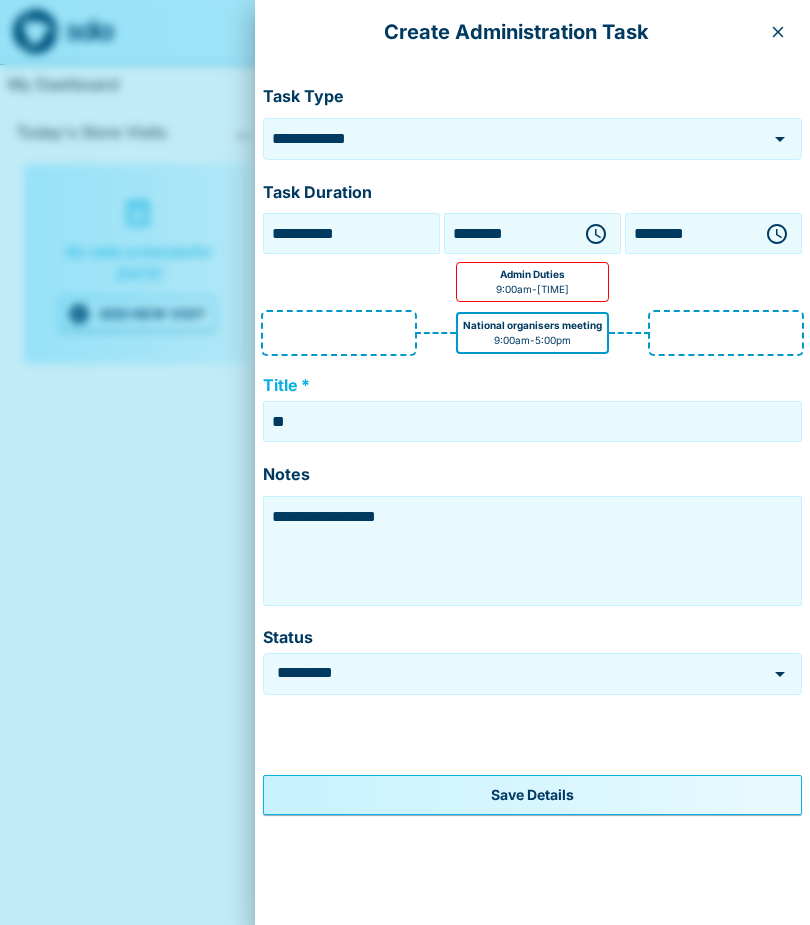 type on "*" 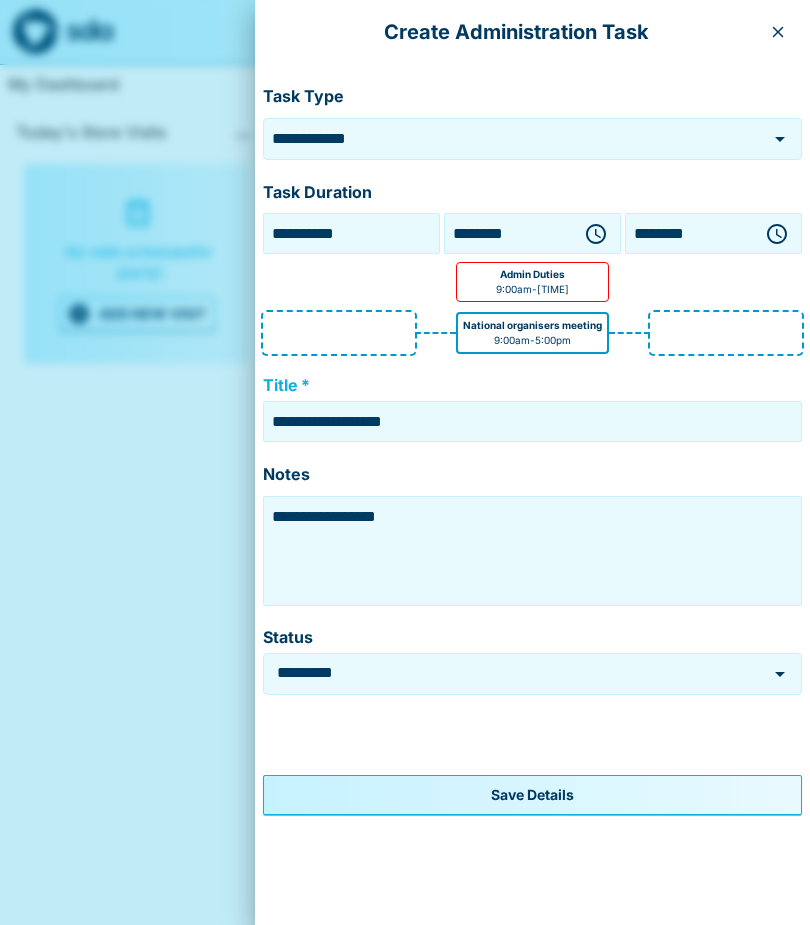 type on "**********" 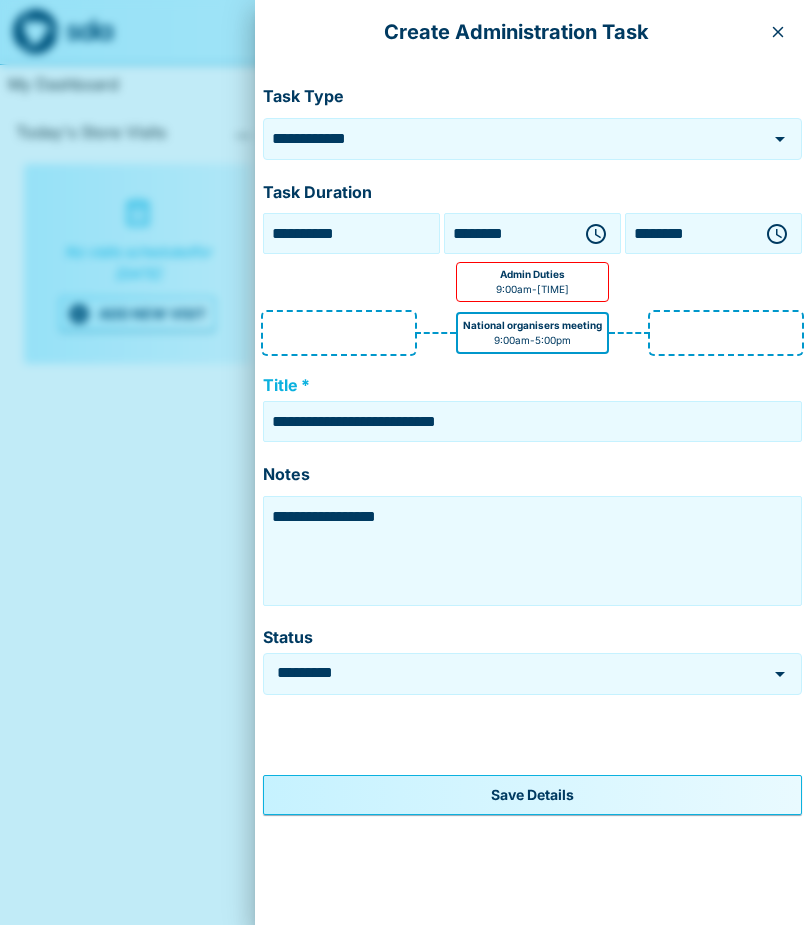 click on "Save Details" at bounding box center (532, 795) 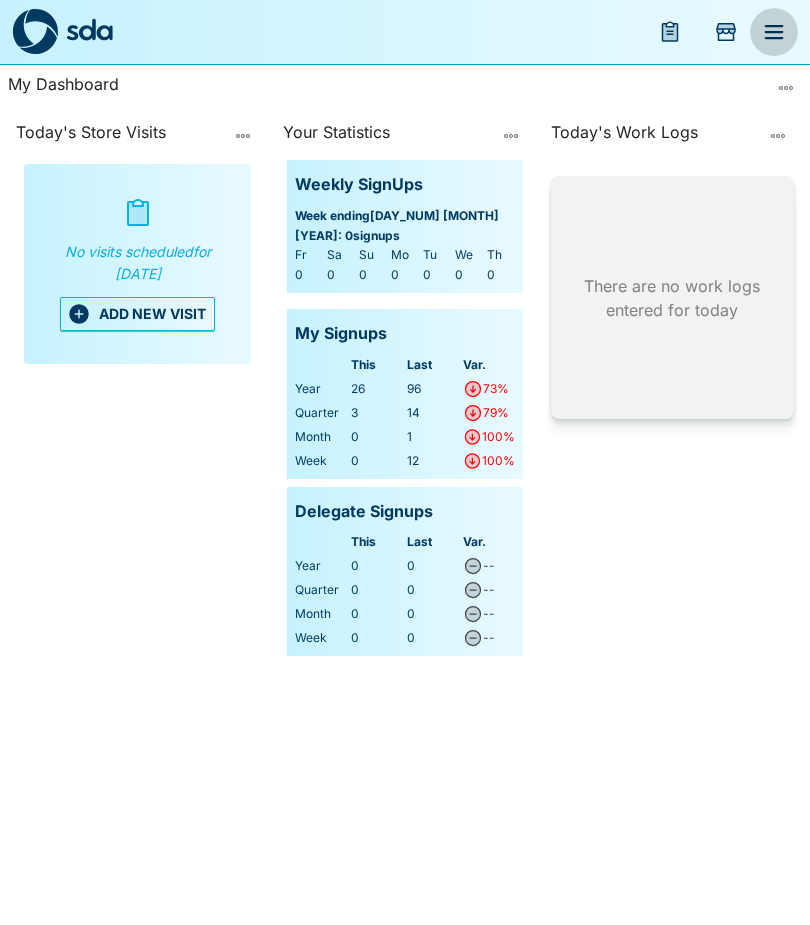click 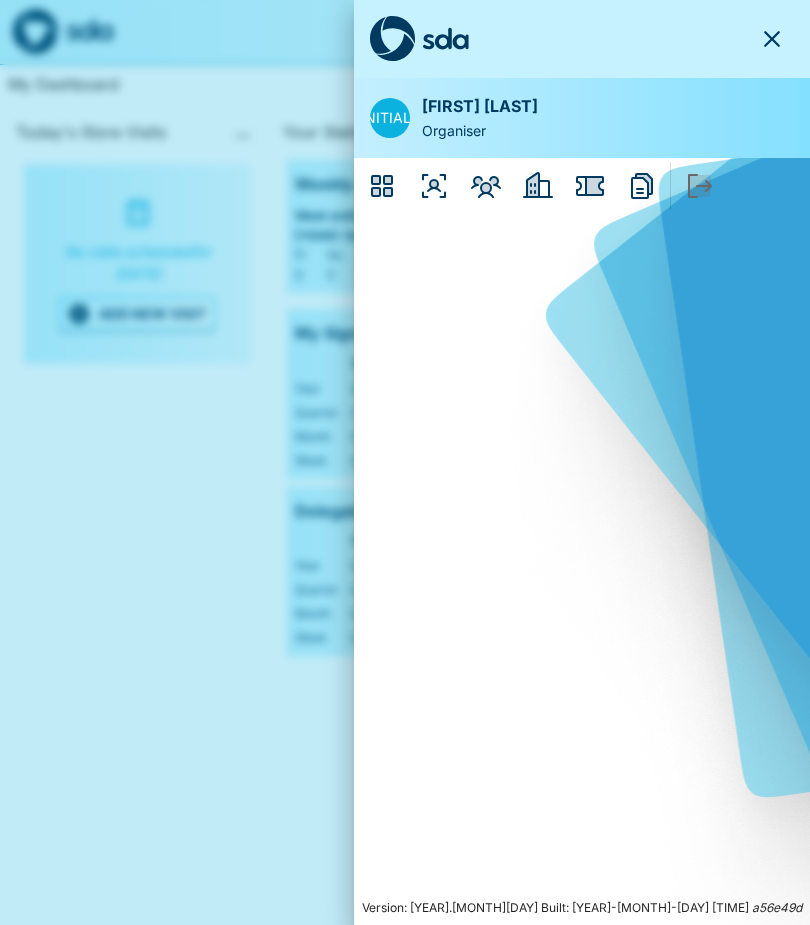 click 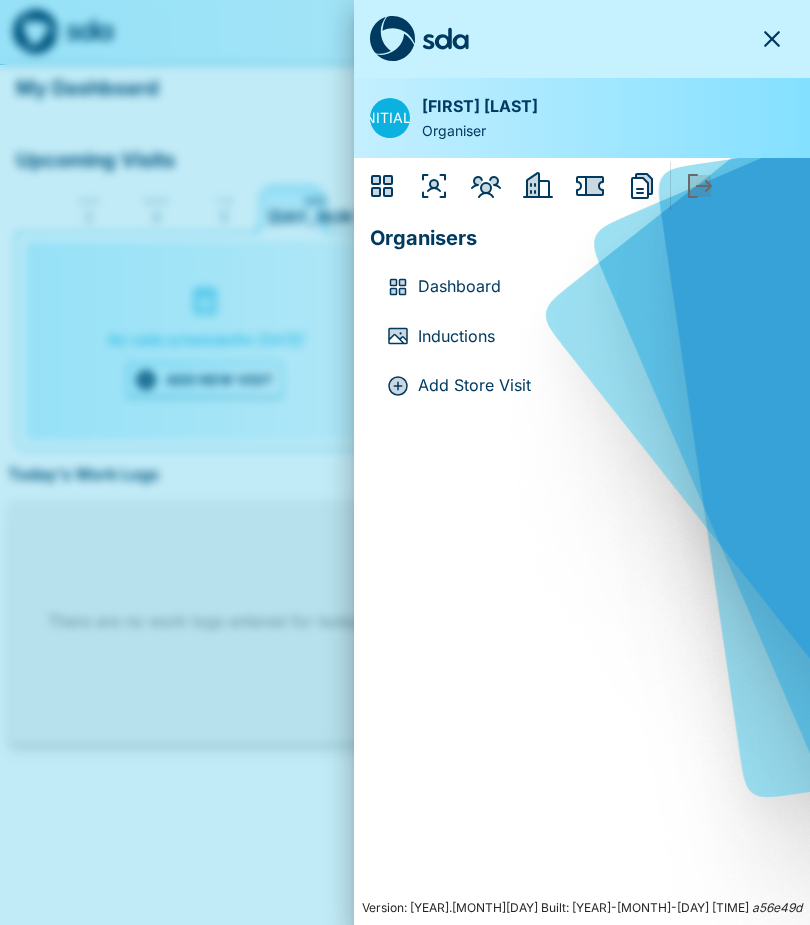 click on "Inductions" at bounding box center (598, 337) 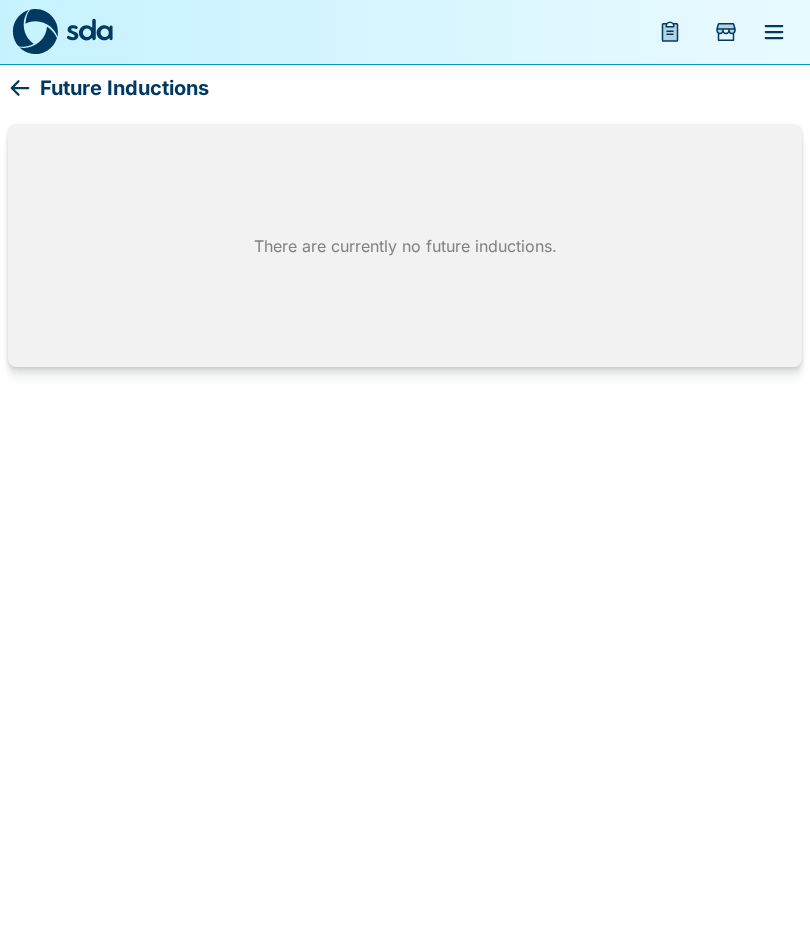 click 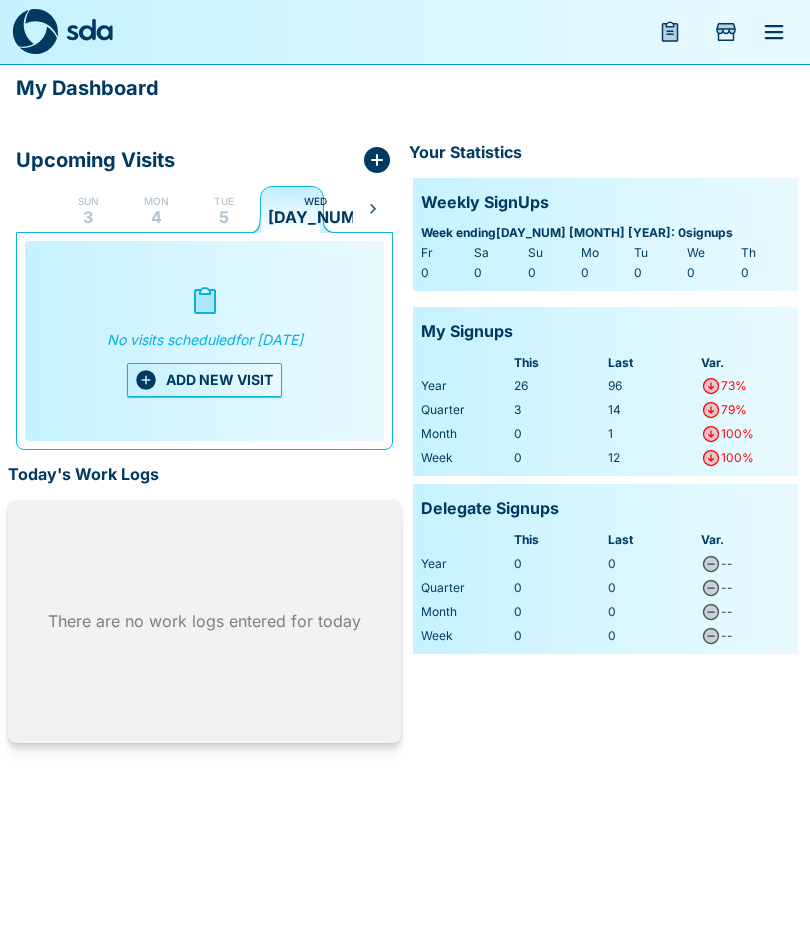 click on "5" at bounding box center [224, 217] 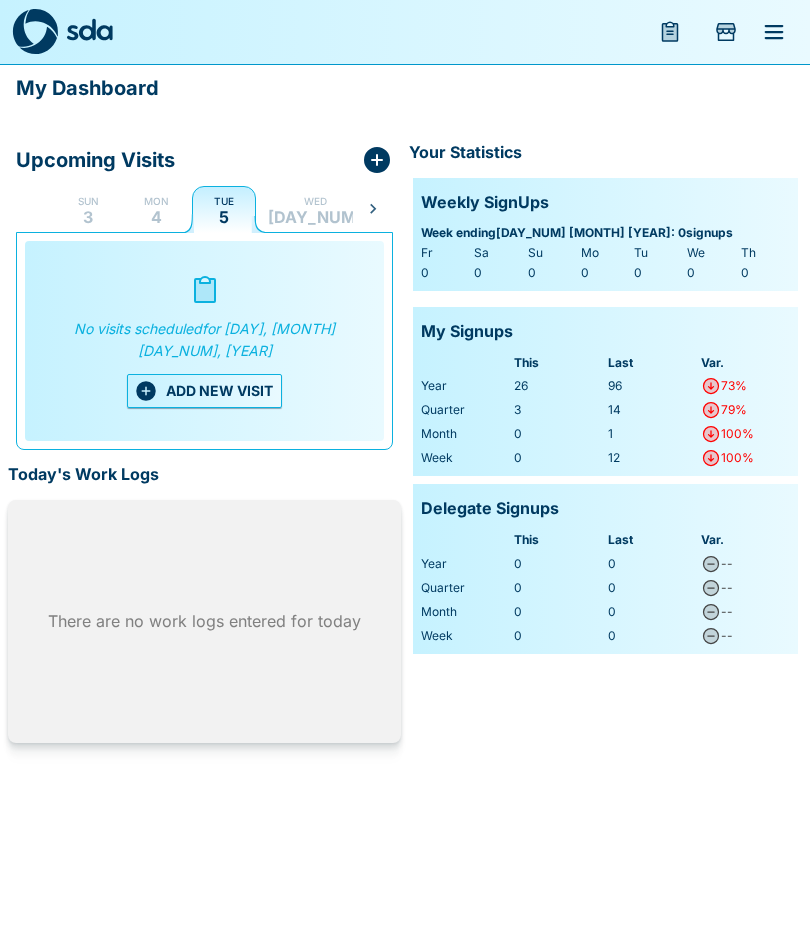 click 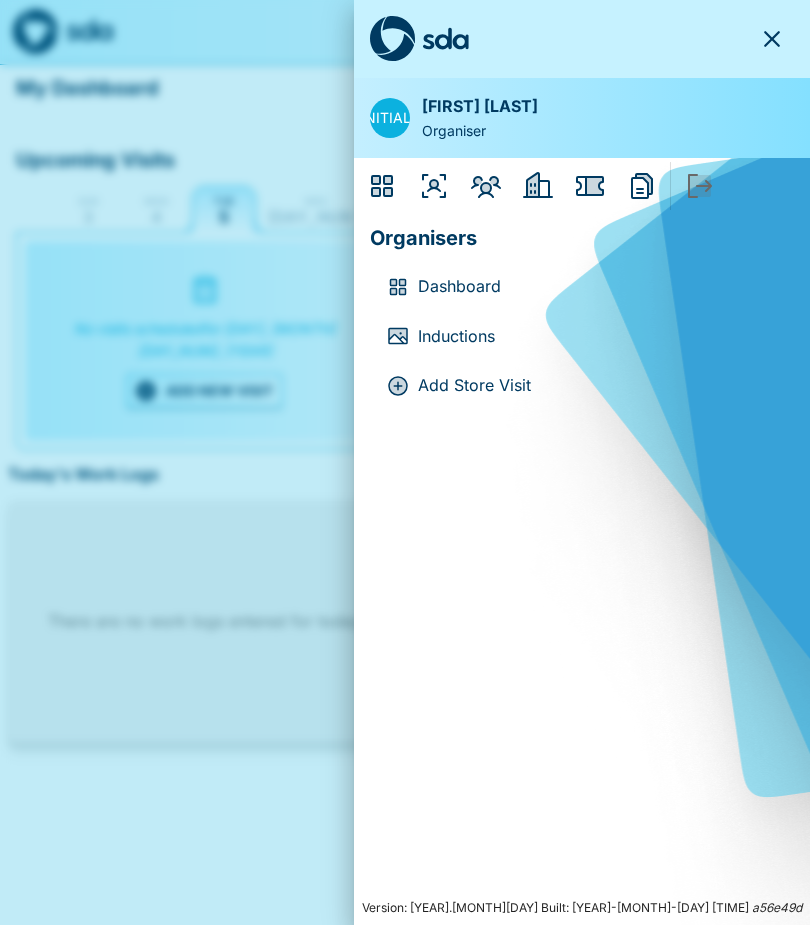 click 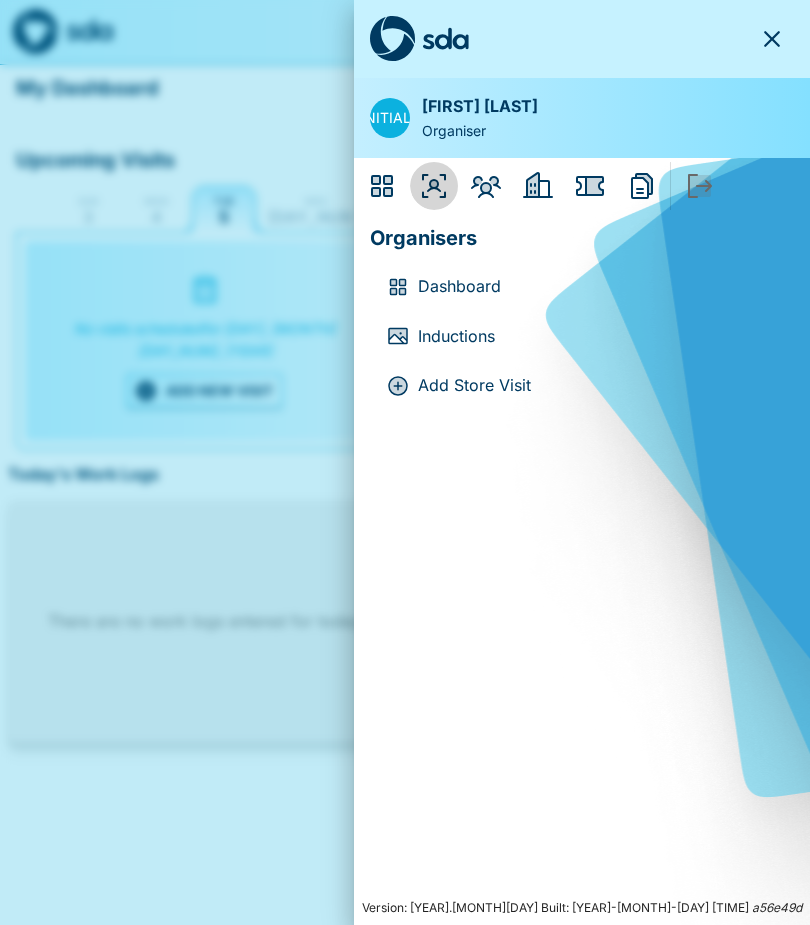 click 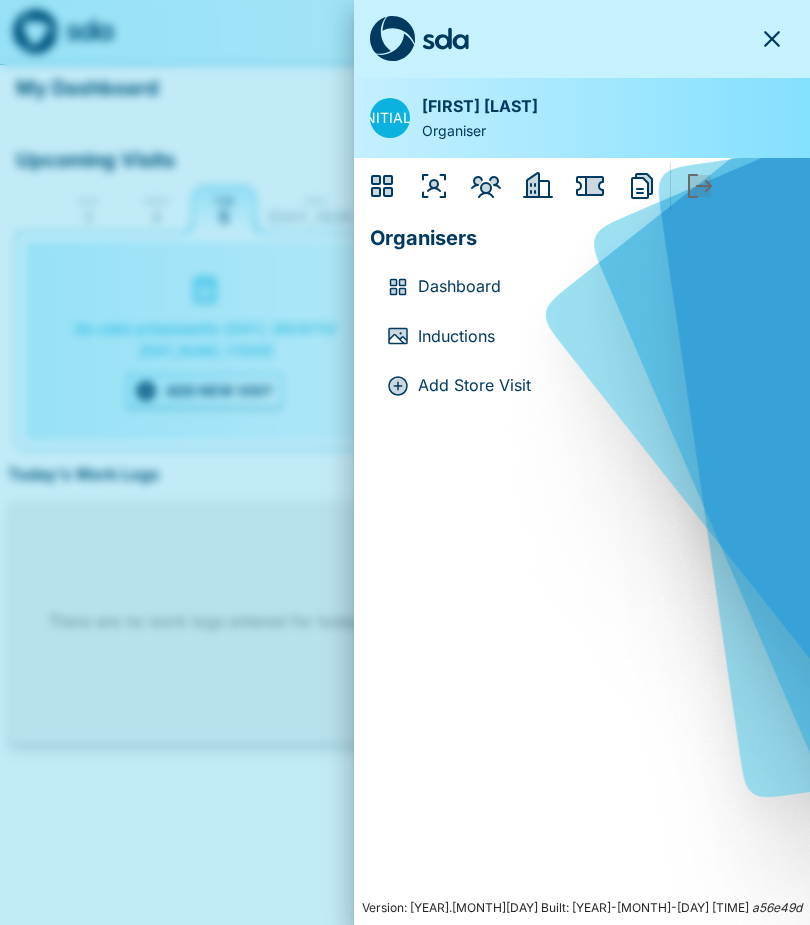click on "Inductions" at bounding box center (598, 337) 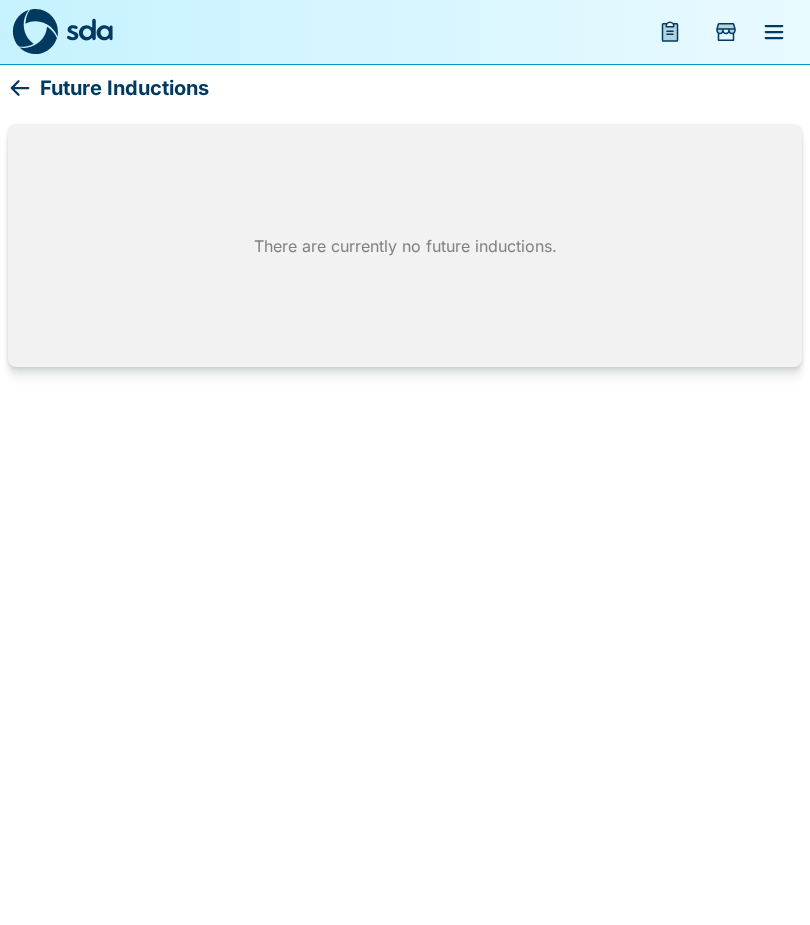 click 